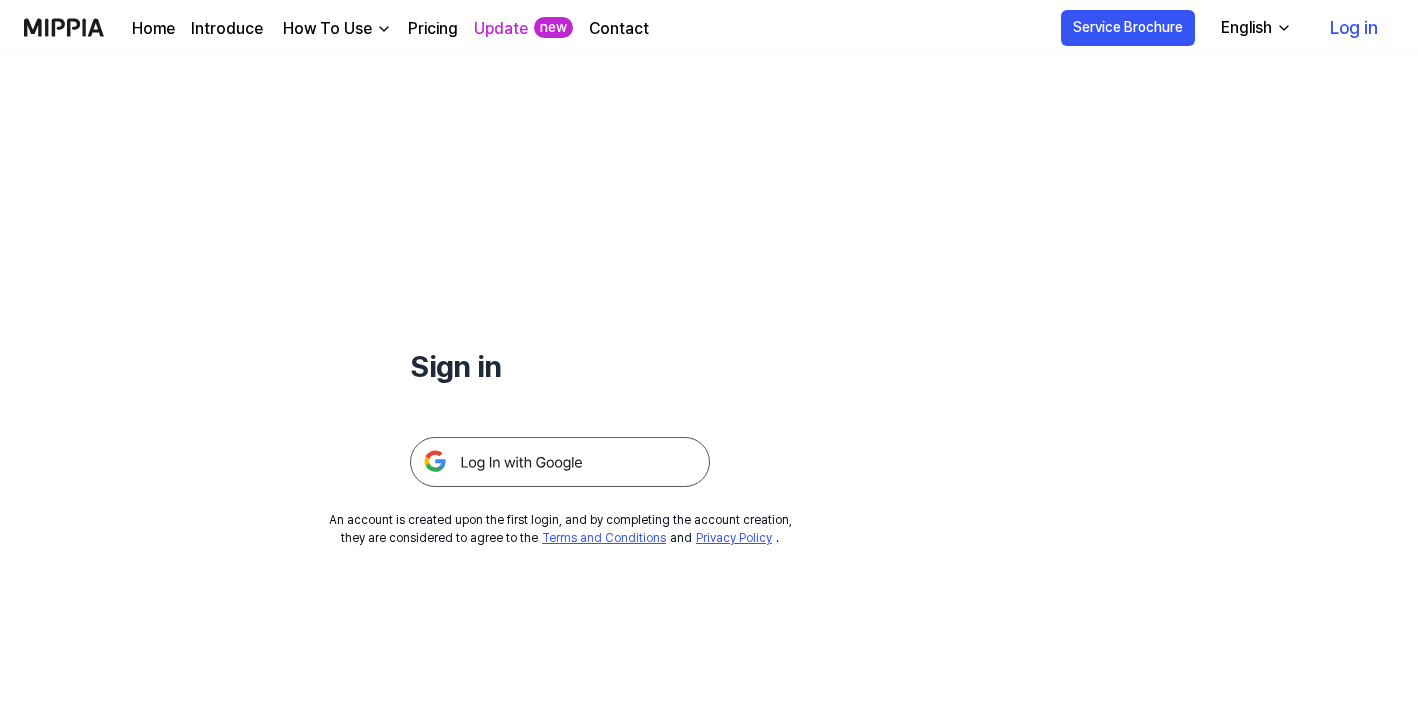 scroll, scrollTop: 0, scrollLeft: 0, axis: both 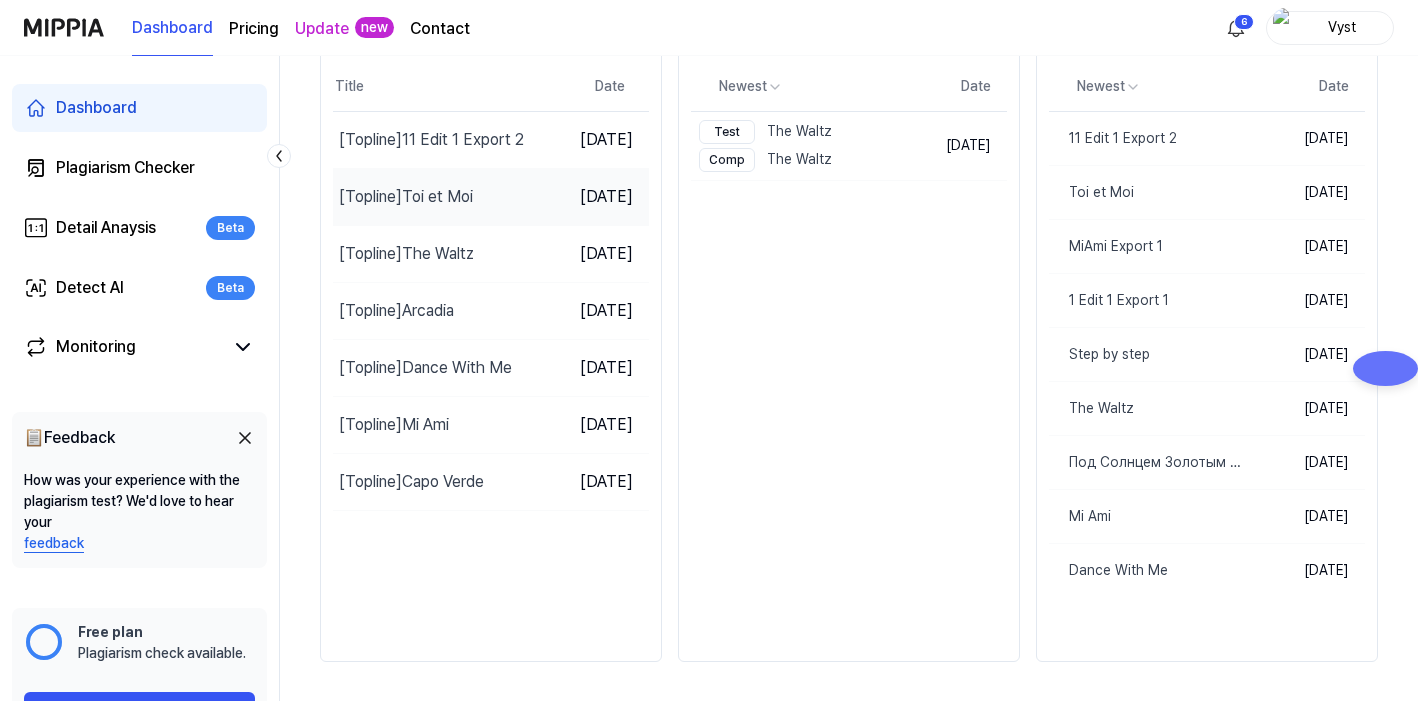 click on "[Topline] Toi et Moi" at bounding box center [406, 197] 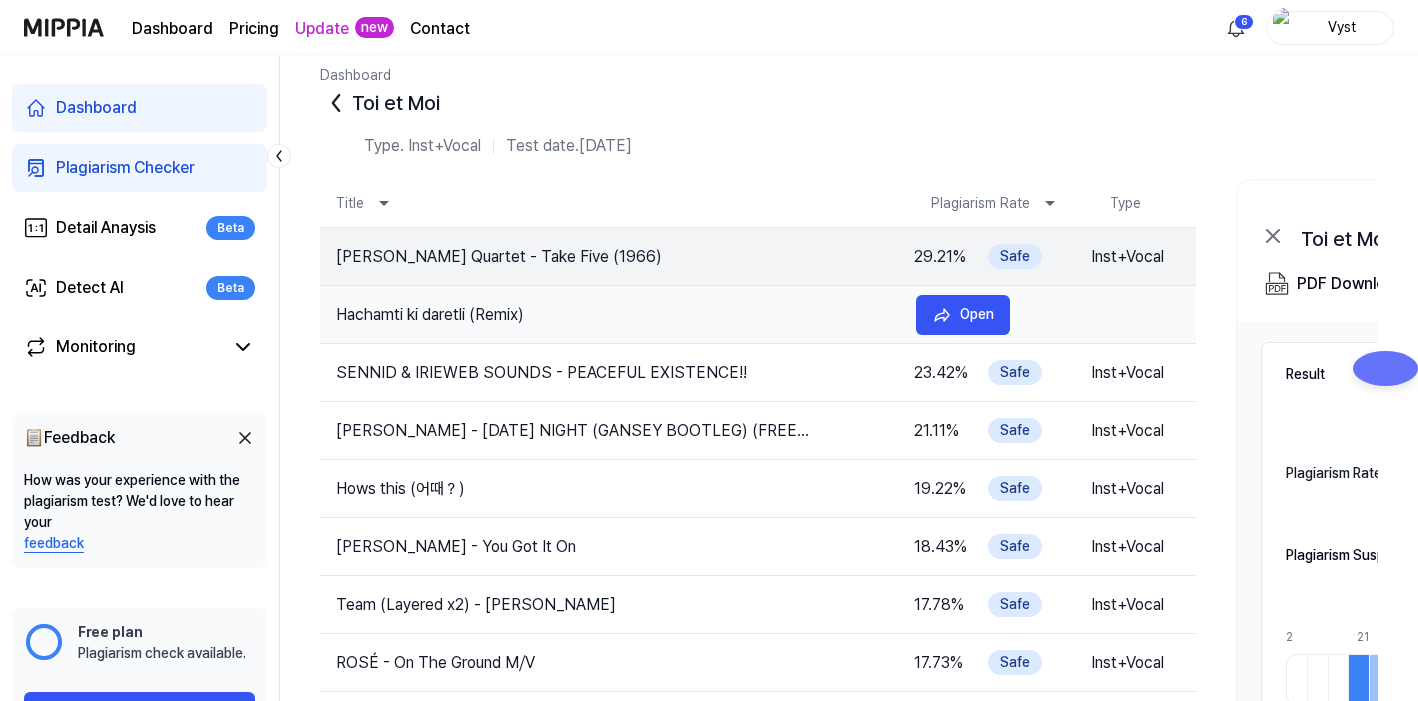 scroll, scrollTop: 30, scrollLeft: 0, axis: vertical 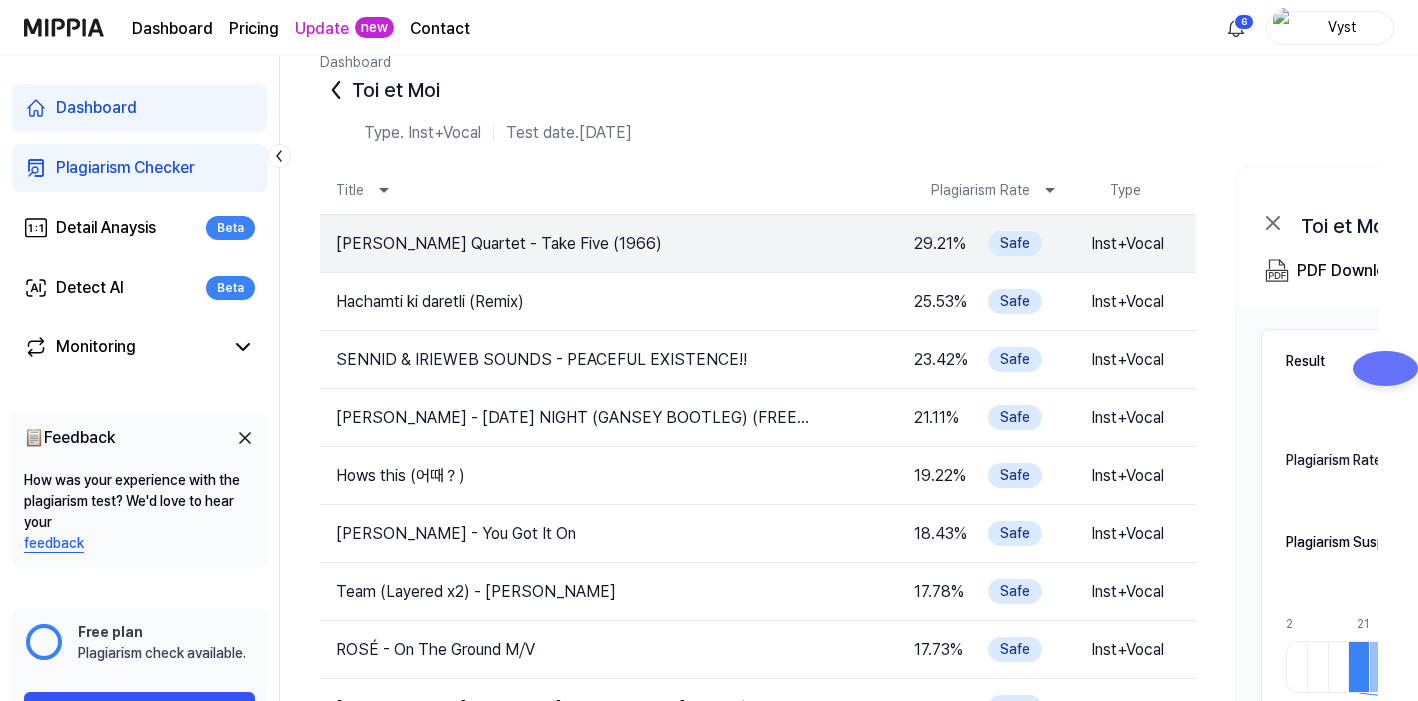 click 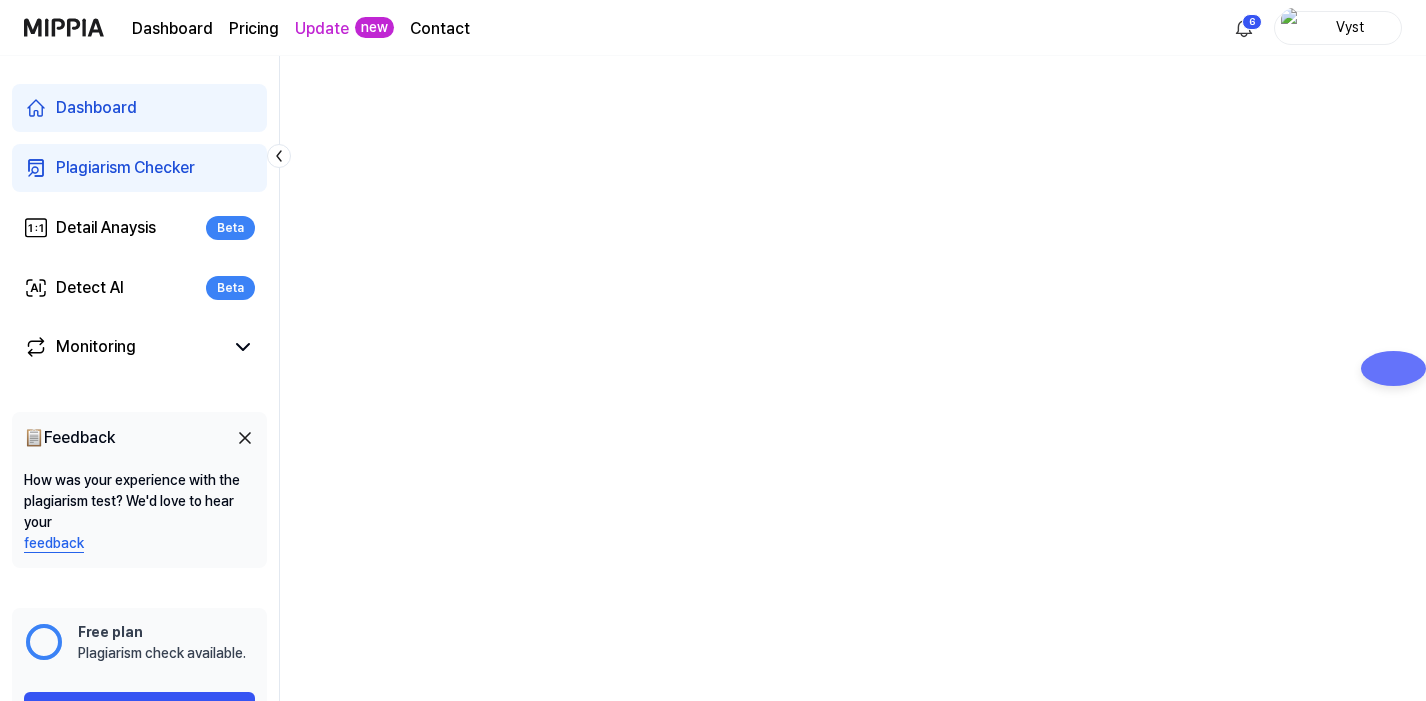 click on "Dashboard" at bounding box center [96, 108] 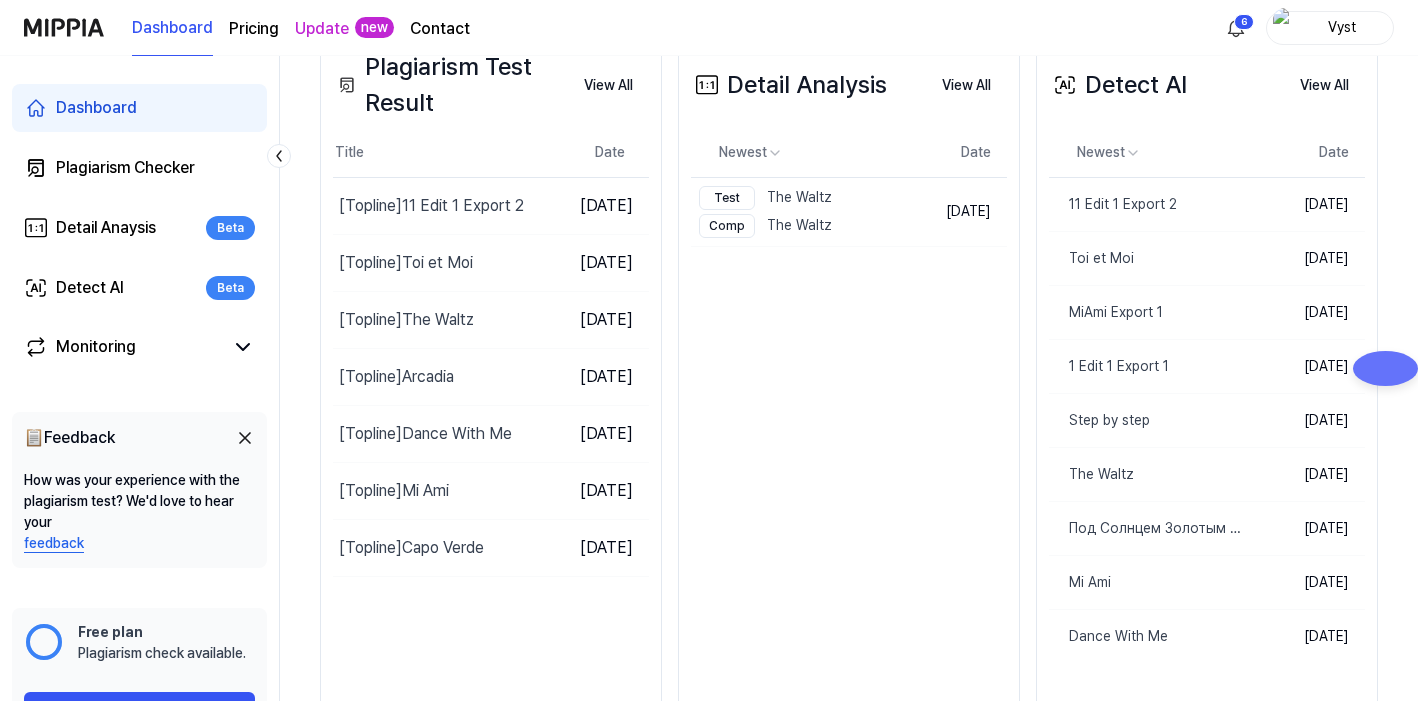 scroll, scrollTop: 376, scrollLeft: 0, axis: vertical 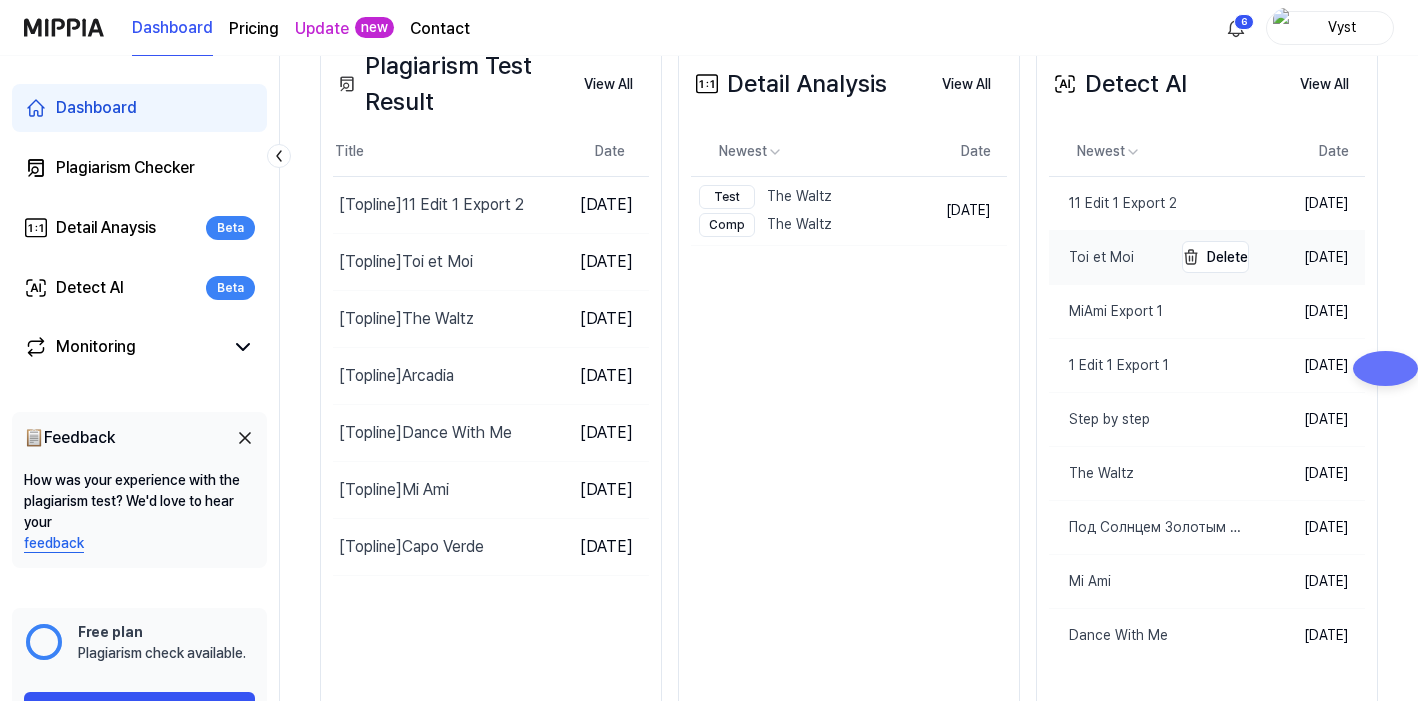 click on "Toi et Moi" at bounding box center [1091, 257] 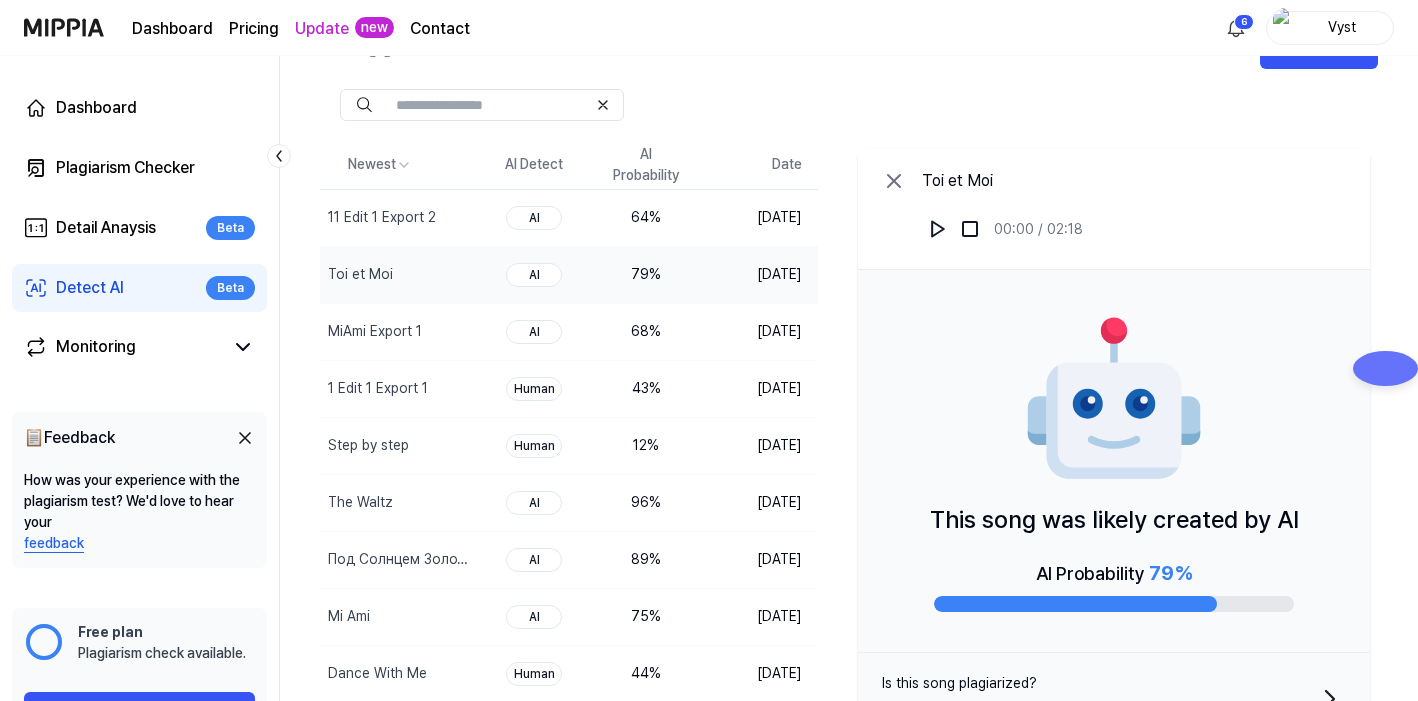 scroll, scrollTop: 0, scrollLeft: 0, axis: both 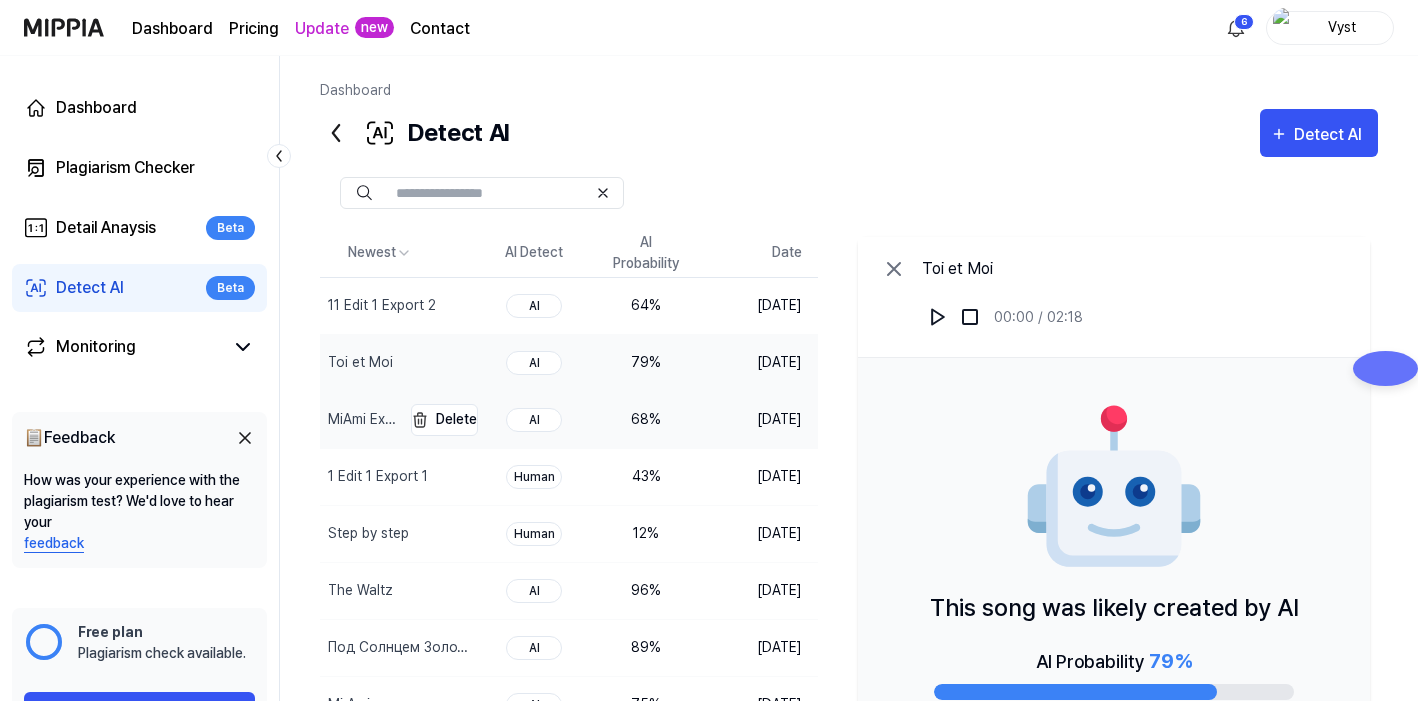 click on "MiAmi Export 1" at bounding box center (362, 419) 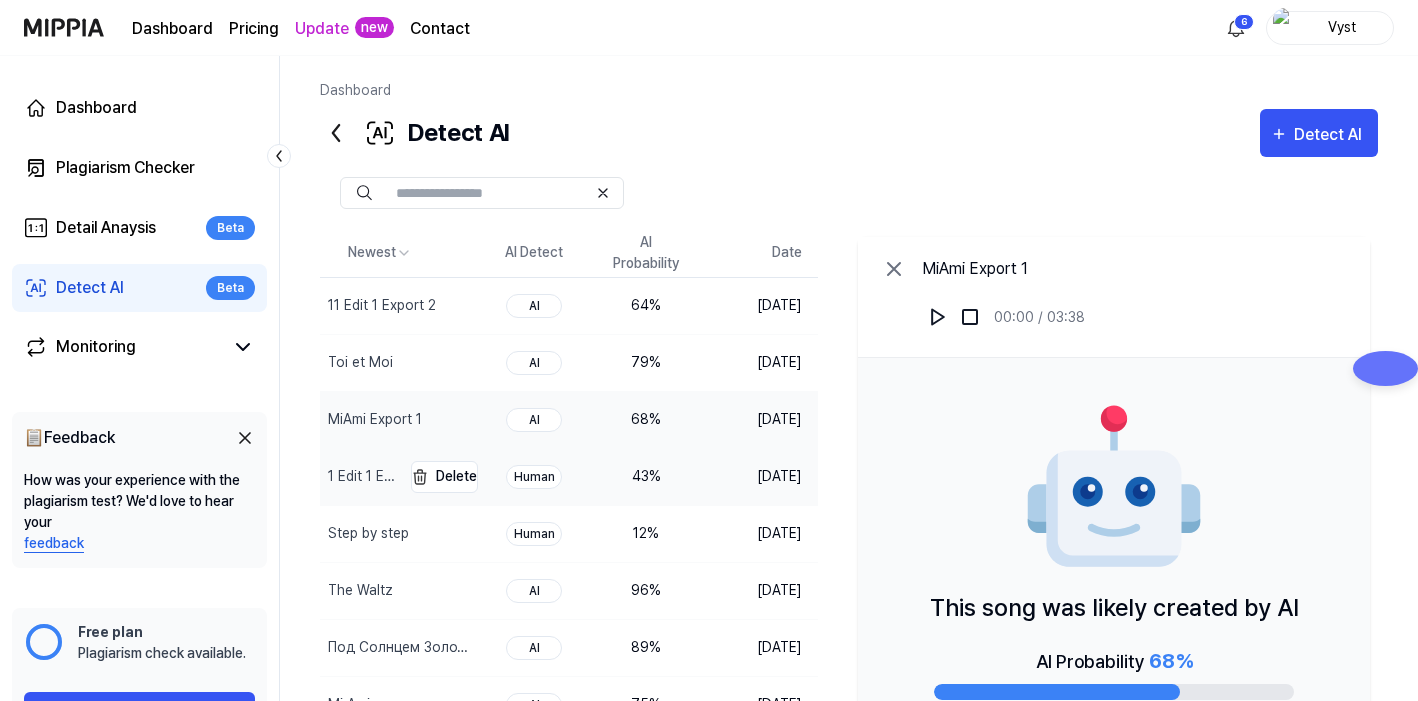 click on "1 Edit 1 Export 1" at bounding box center [362, 476] 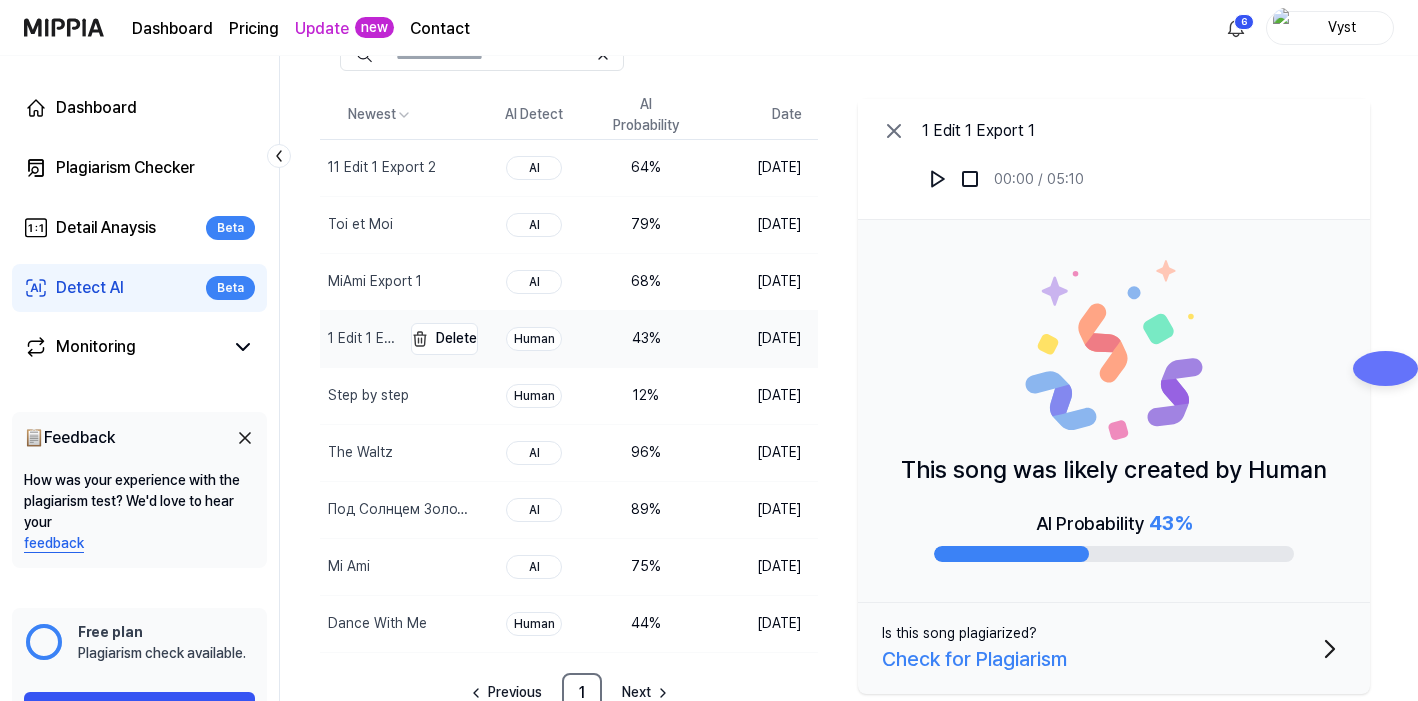 scroll, scrollTop: 149, scrollLeft: 0, axis: vertical 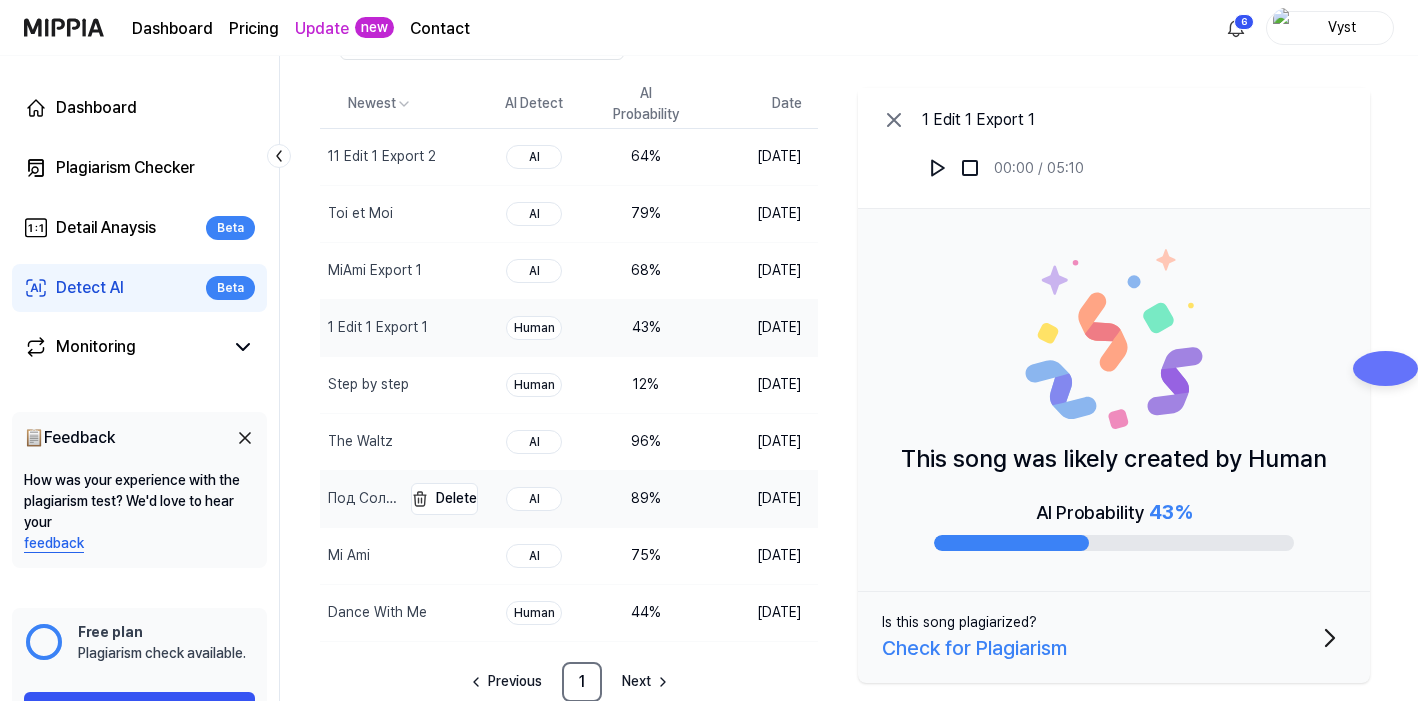 click on "Под Солнцем Золотым mnr" at bounding box center [362, 498] 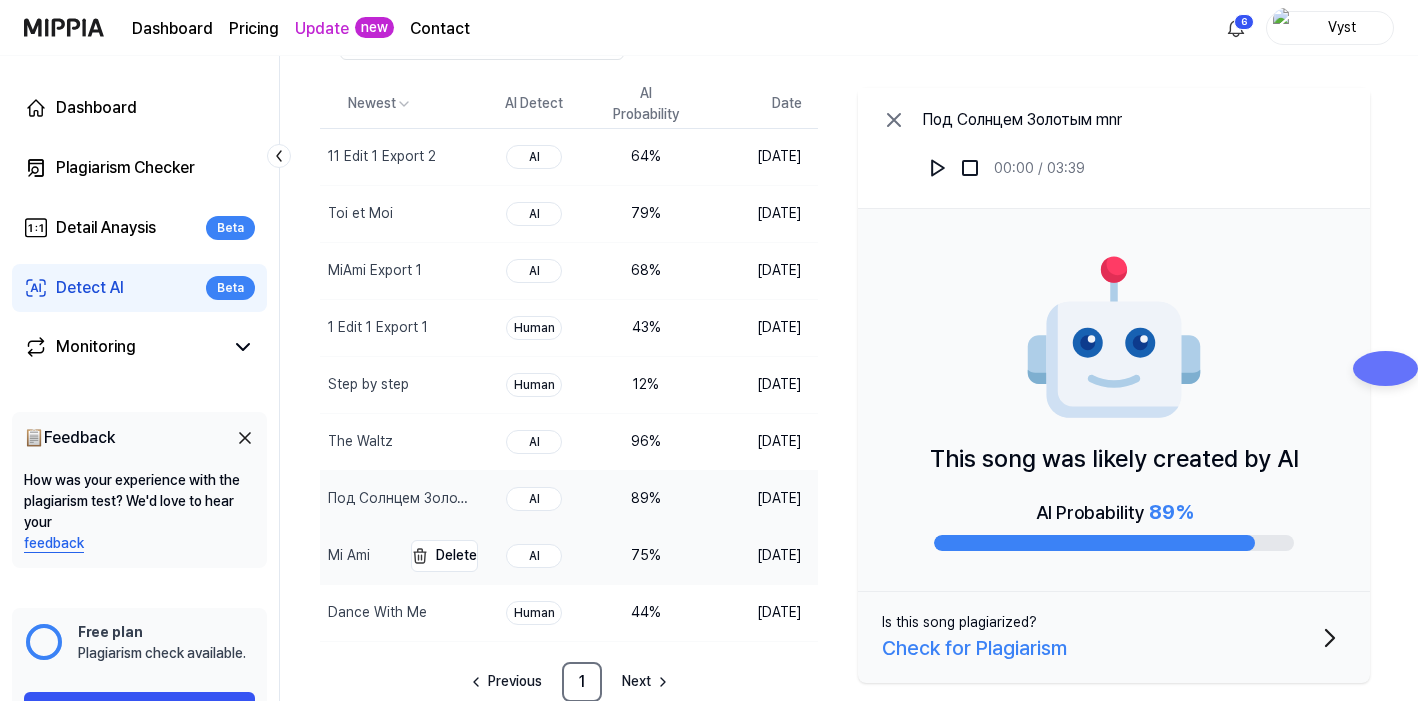 click on "Mi Ami" at bounding box center [349, 555] 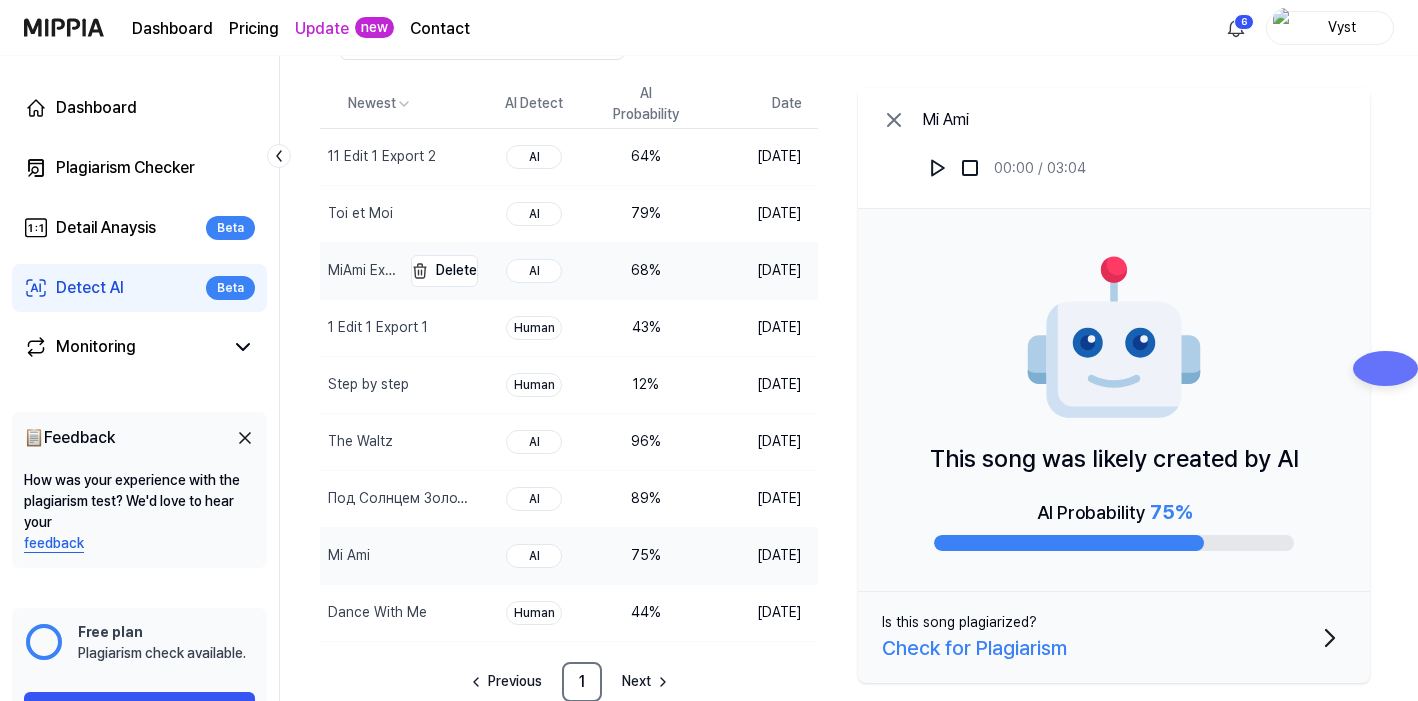 click on "MiAmi Export 1" at bounding box center [362, 270] 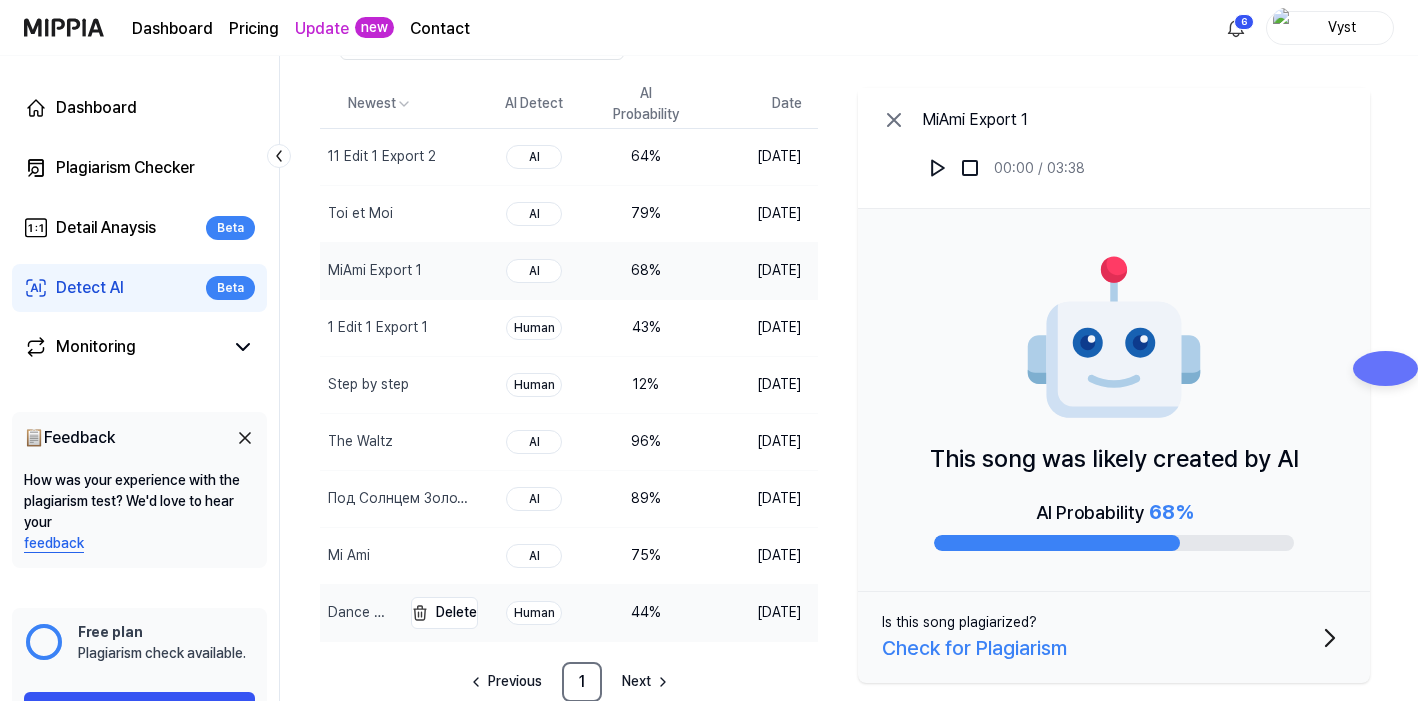 click on "Dance With Me" at bounding box center (362, 612) 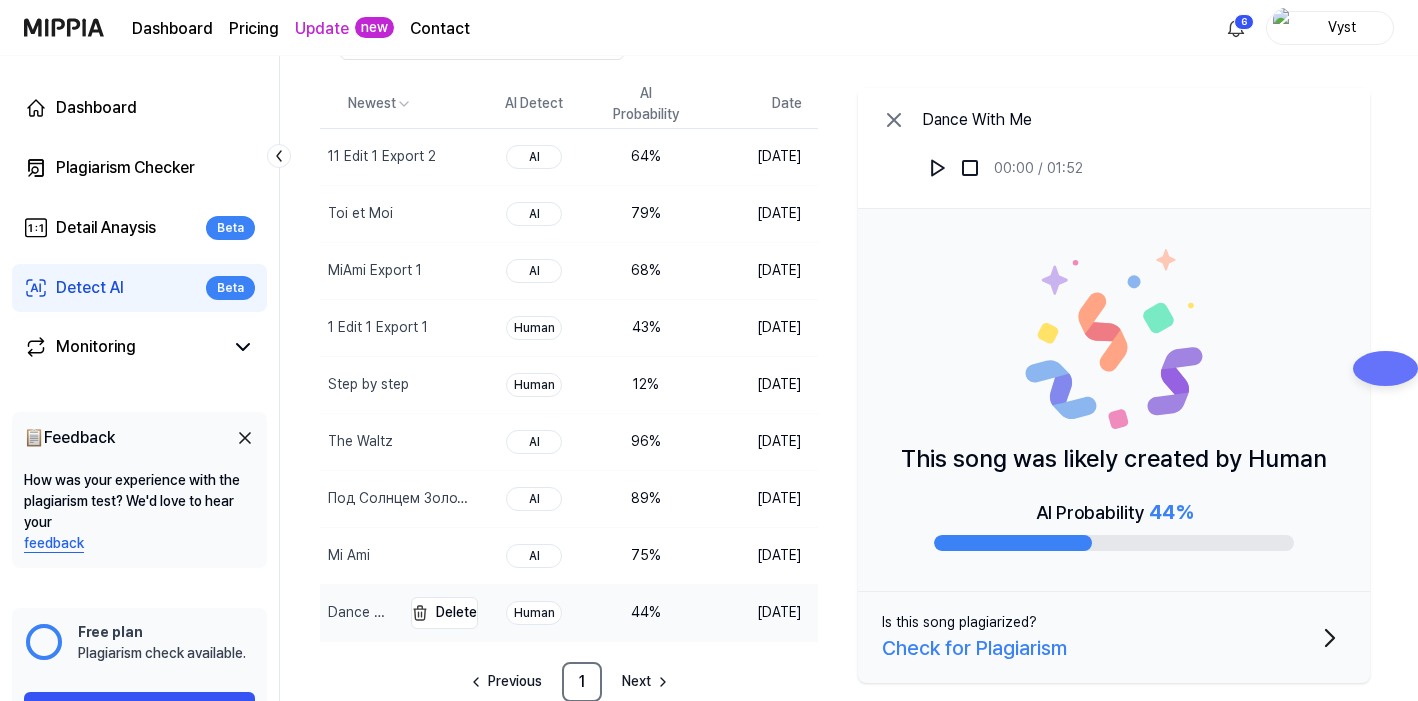 scroll, scrollTop: 157, scrollLeft: 0, axis: vertical 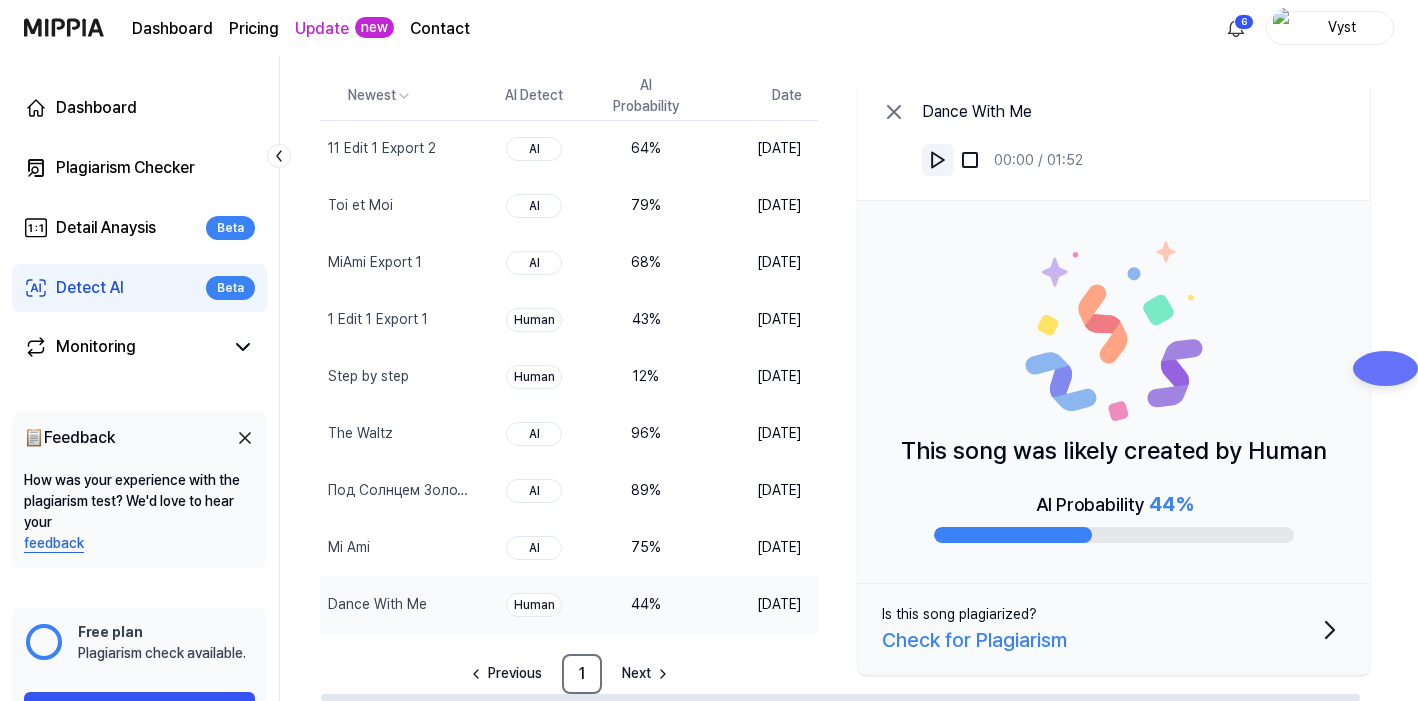 click at bounding box center (938, 160) 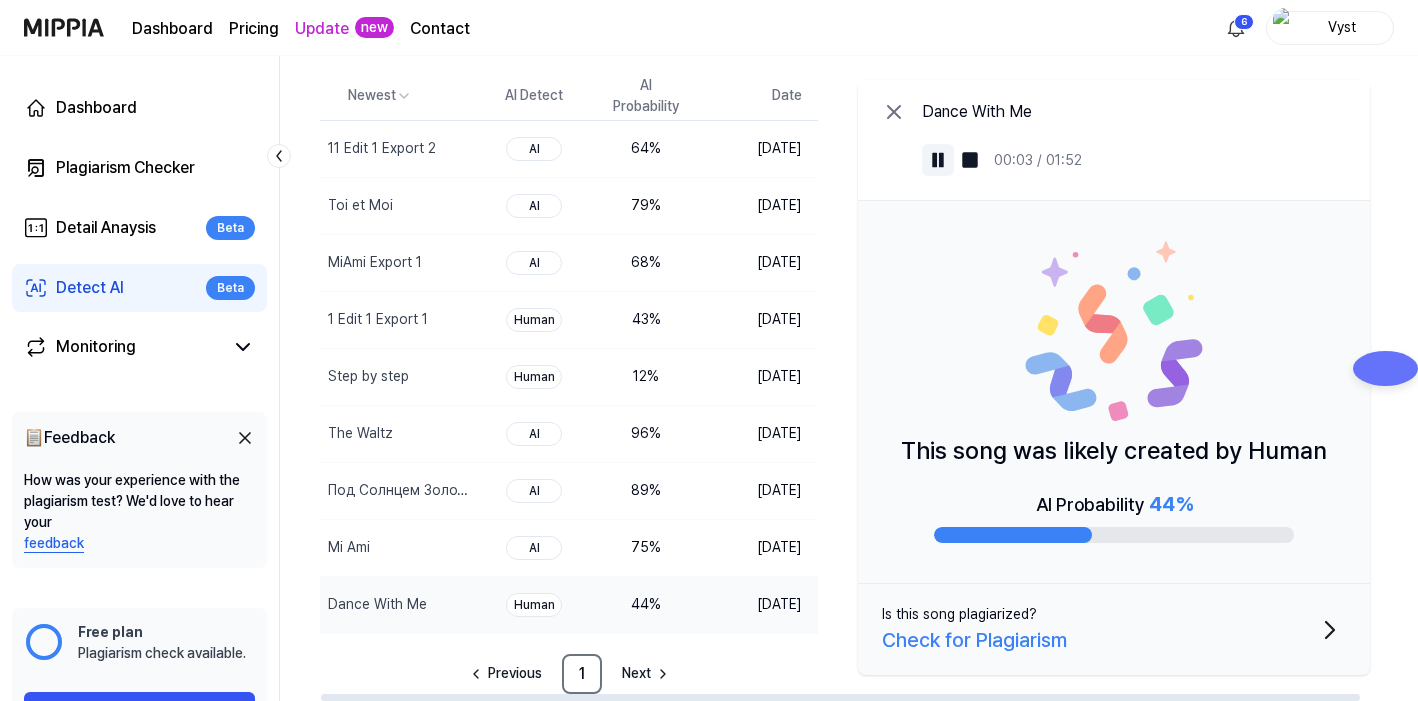 click at bounding box center (938, 160) 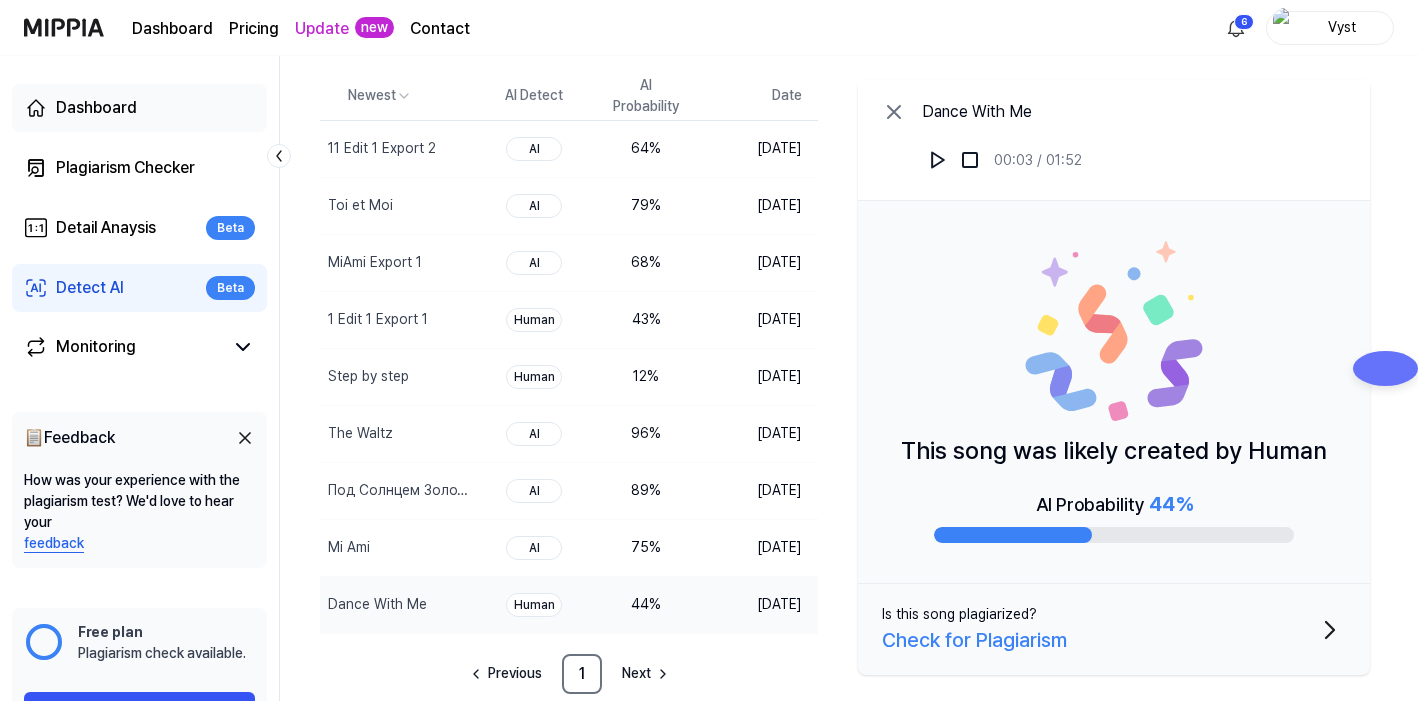 click on "Dashboard" at bounding box center (96, 108) 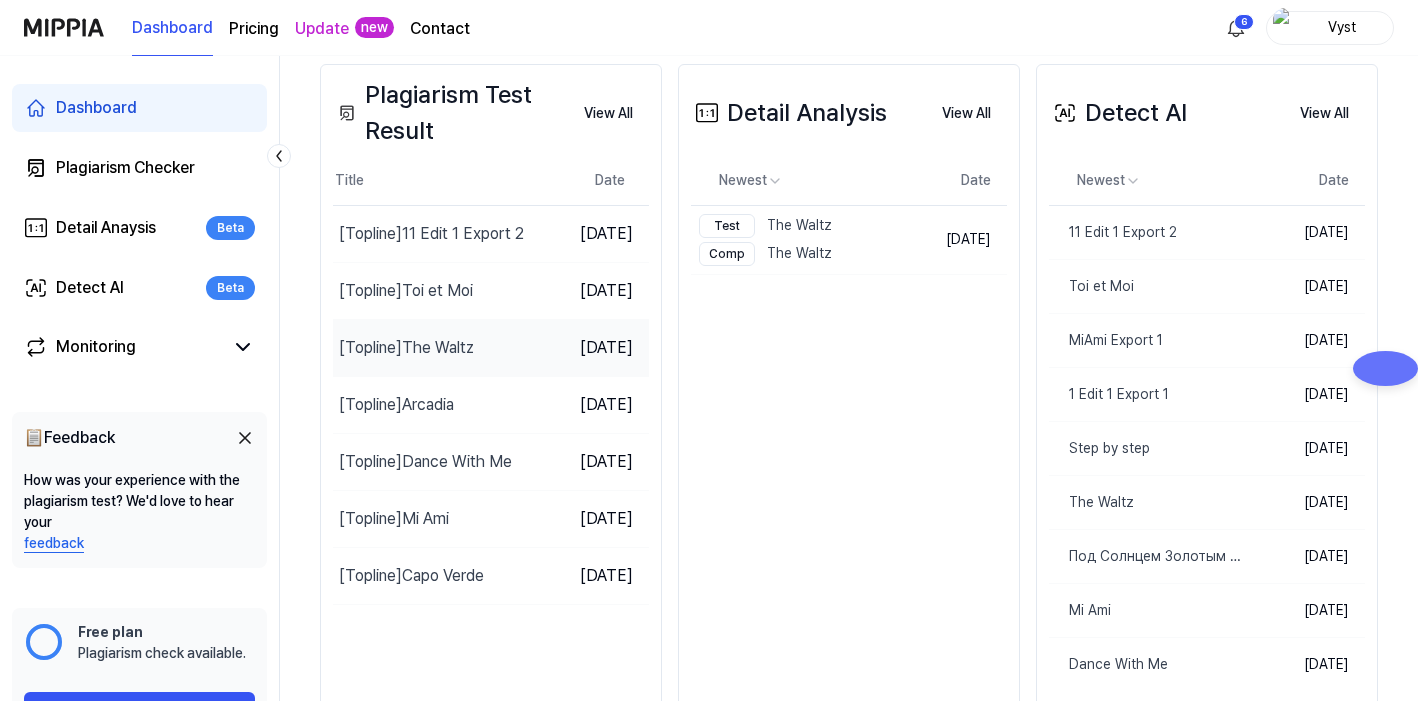 scroll, scrollTop: 351, scrollLeft: 0, axis: vertical 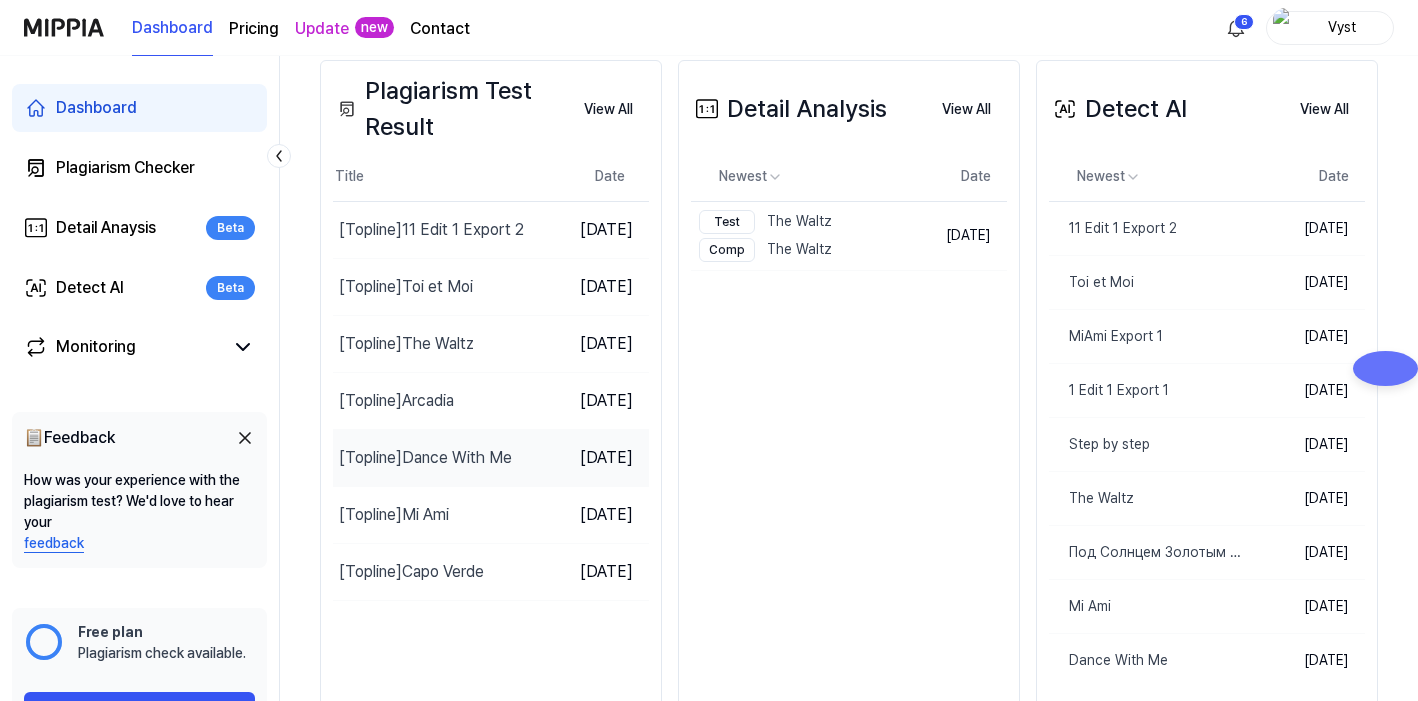 click on "[Topline] Dance With Me" at bounding box center (425, 458) 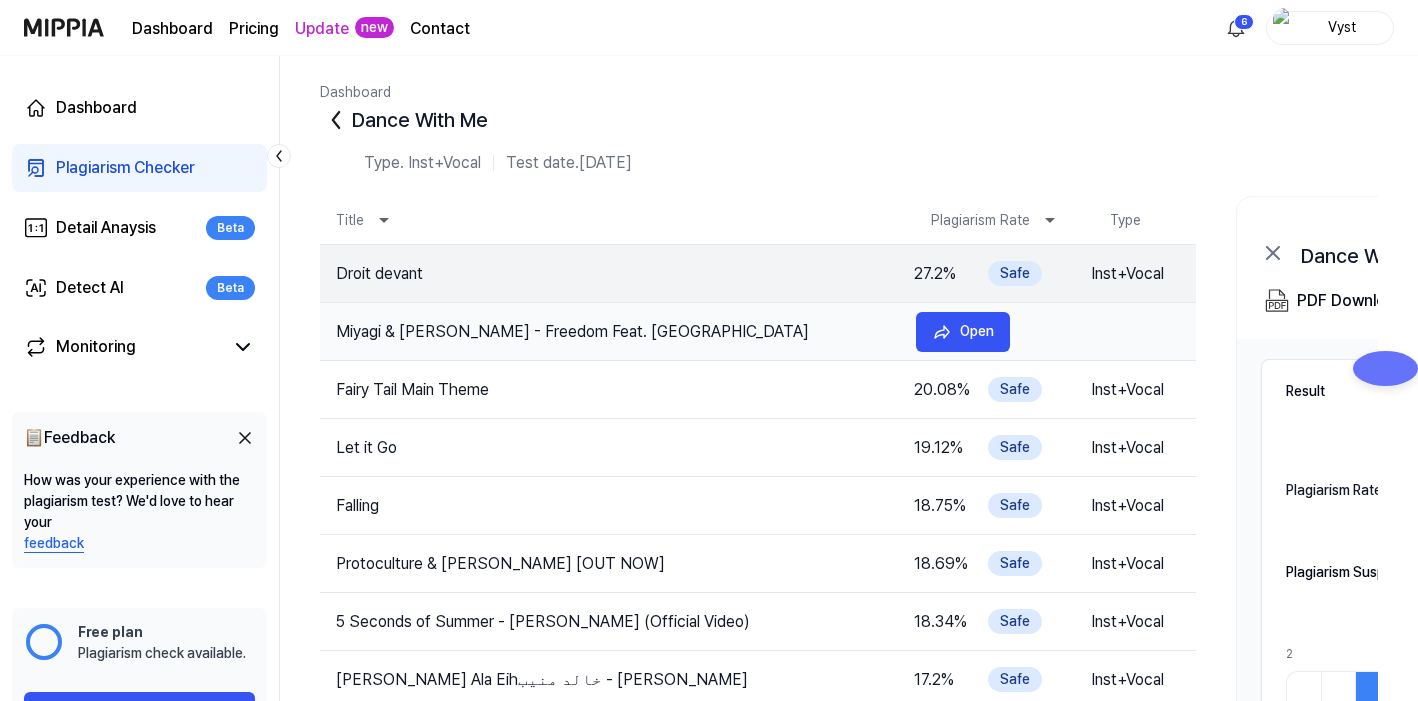 scroll, scrollTop: 1, scrollLeft: 0, axis: vertical 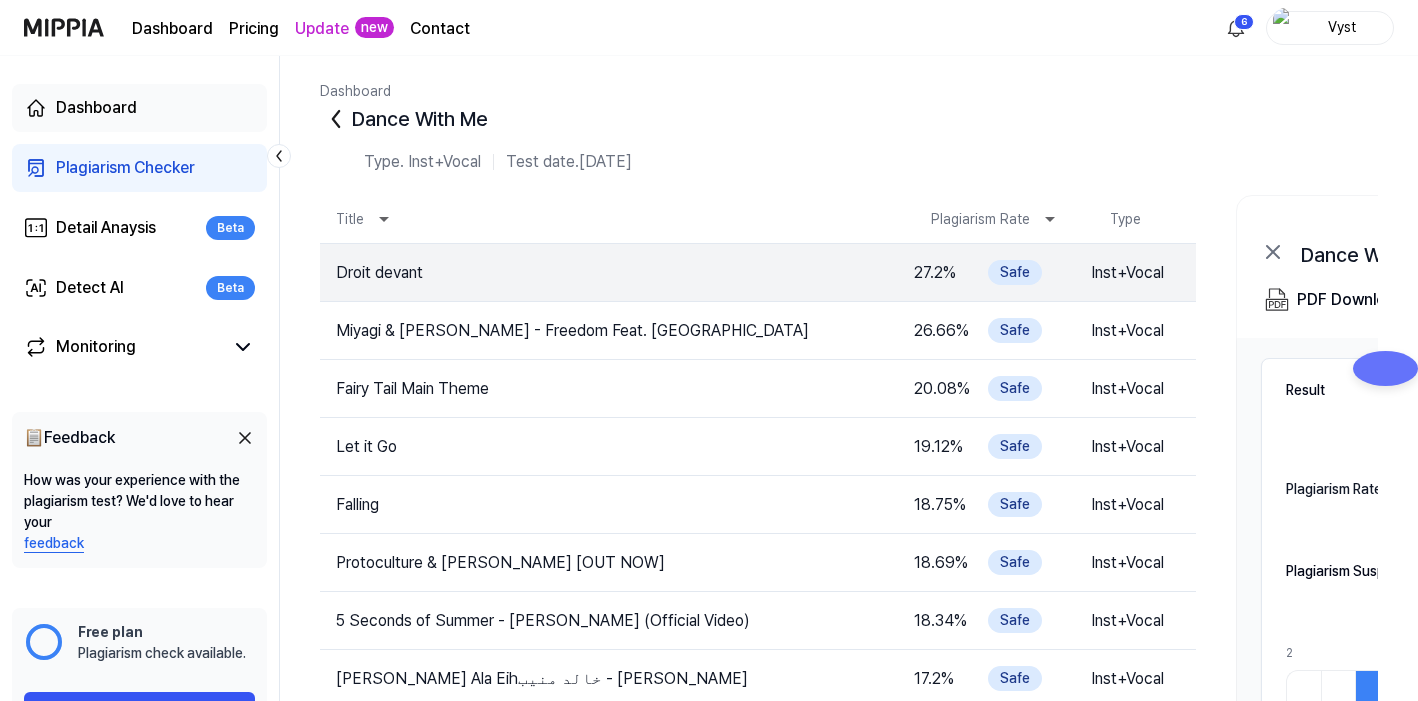 click on "Dashboard" at bounding box center [96, 108] 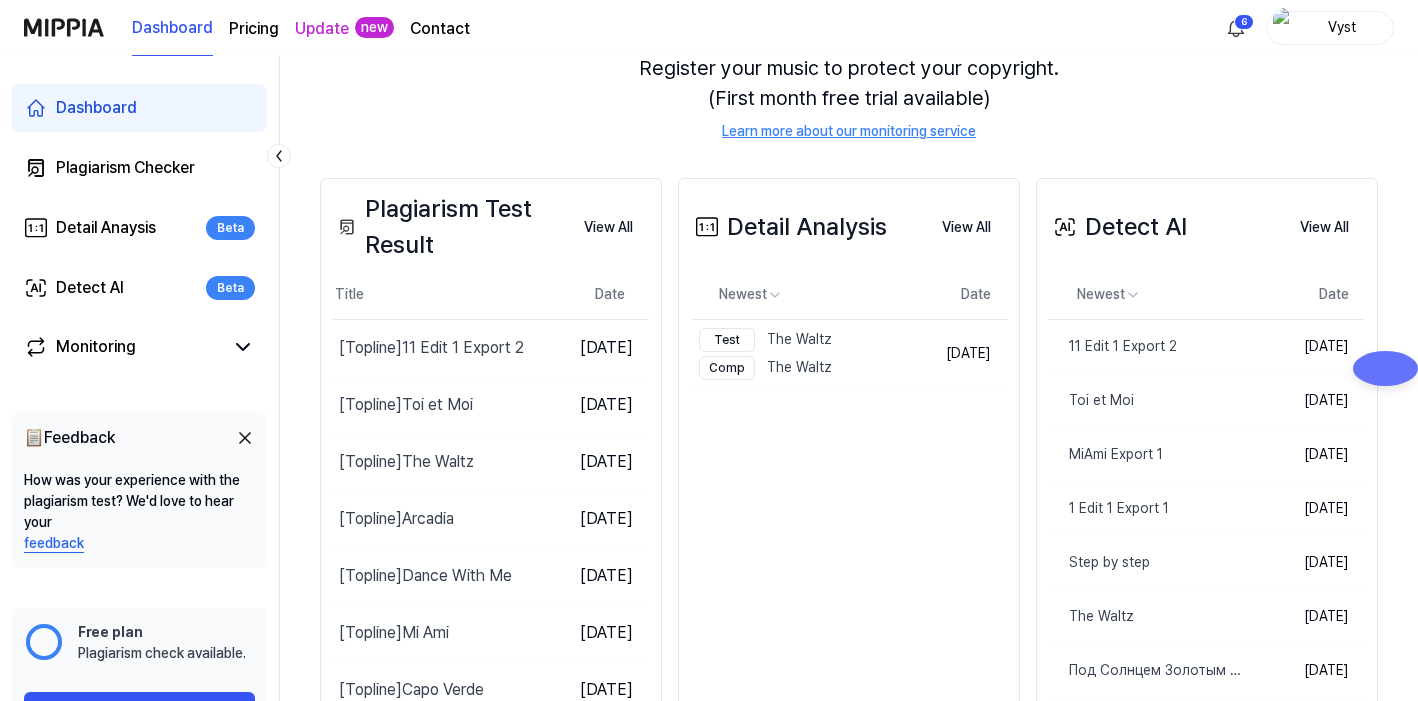 scroll, scrollTop: 232, scrollLeft: 0, axis: vertical 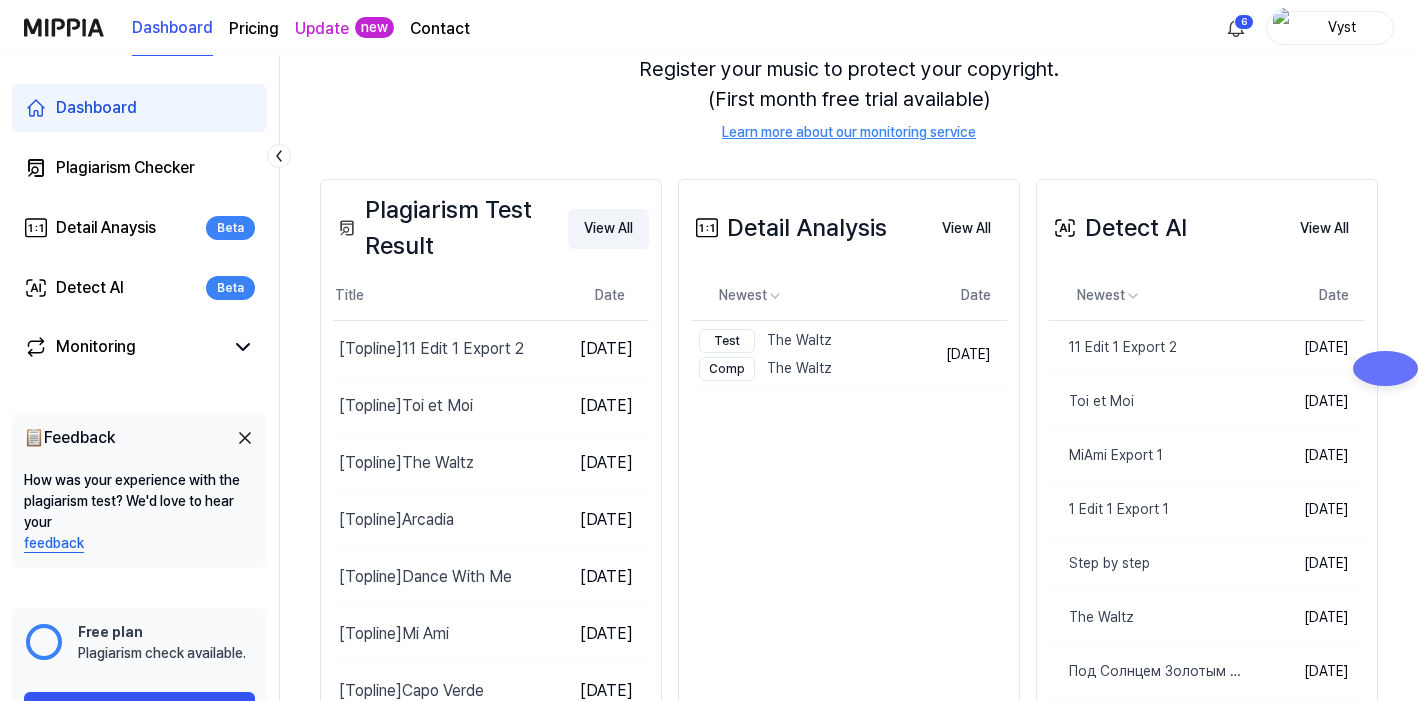click on "View All" at bounding box center (608, 229) 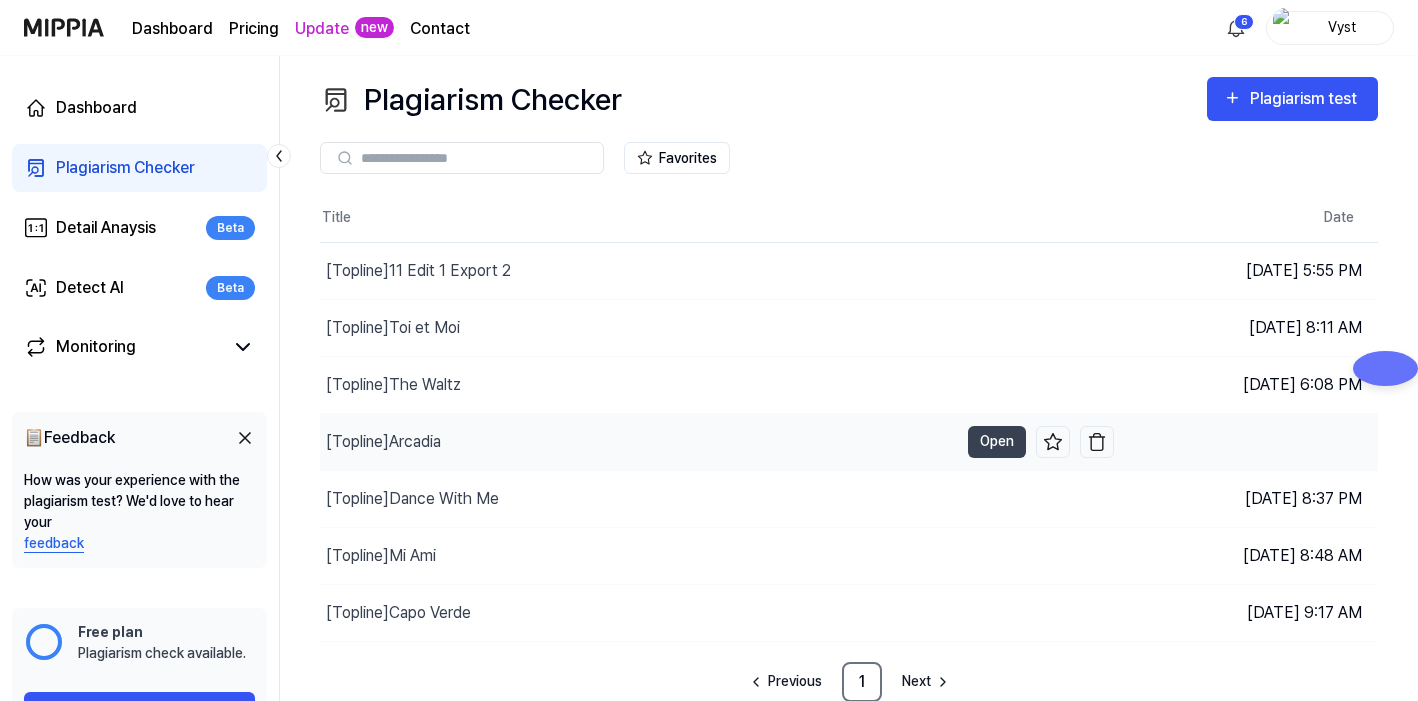 scroll, scrollTop: 0, scrollLeft: 0, axis: both 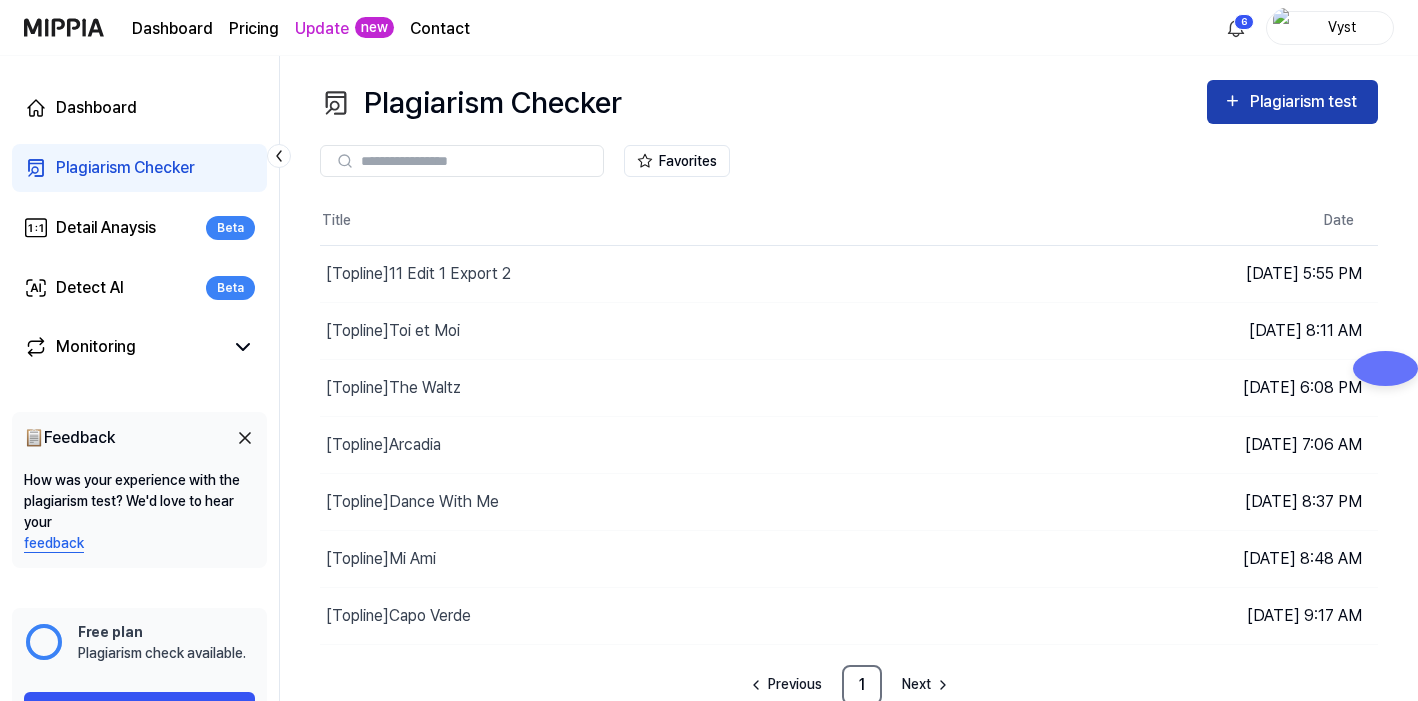 click 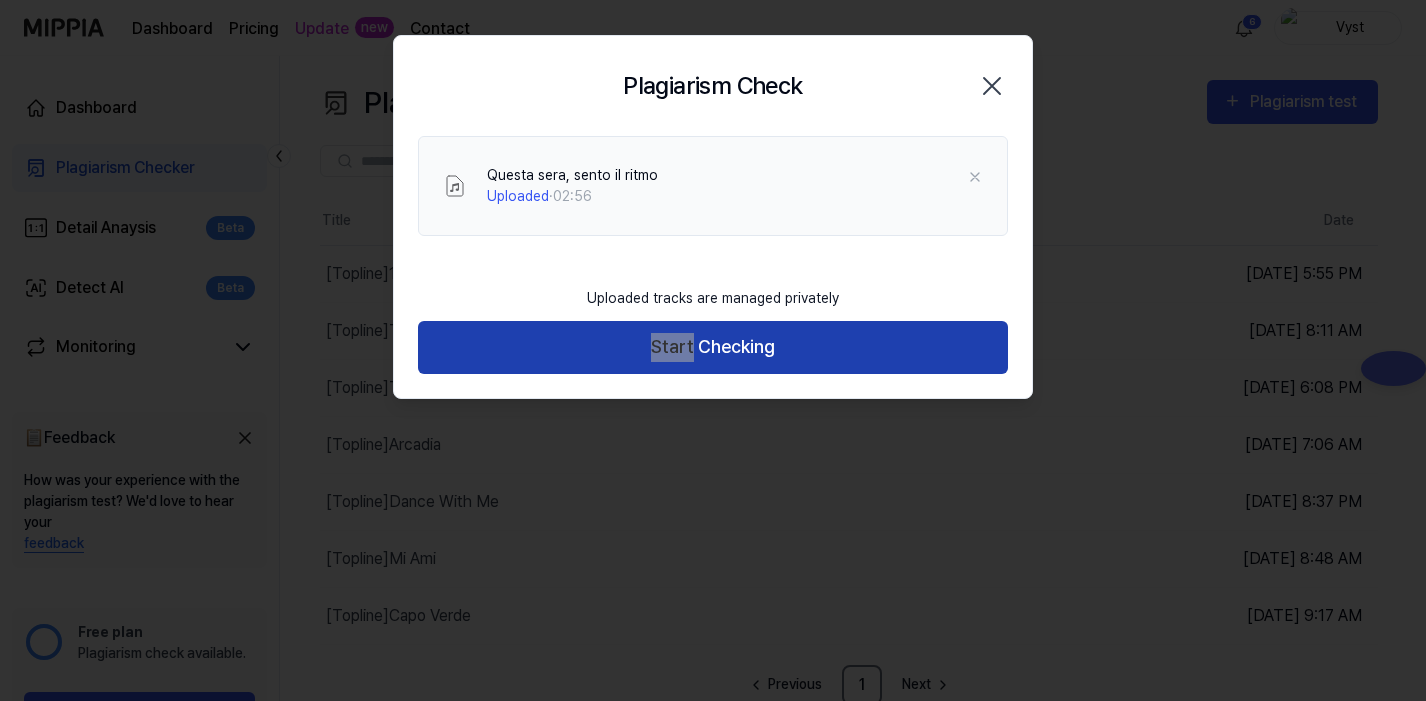 click on "Start Checking" at bounding box center (713, 347) 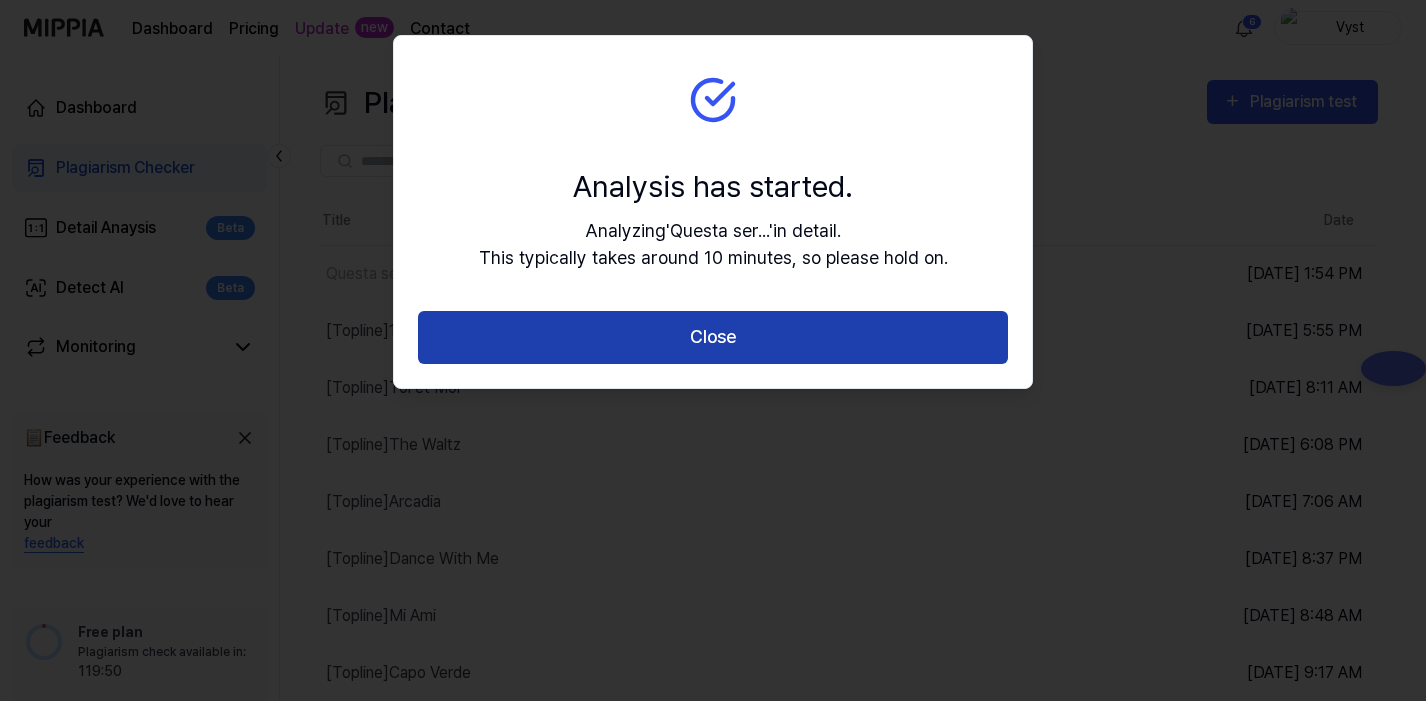 click on "Close" at bounding box center [713, 337] 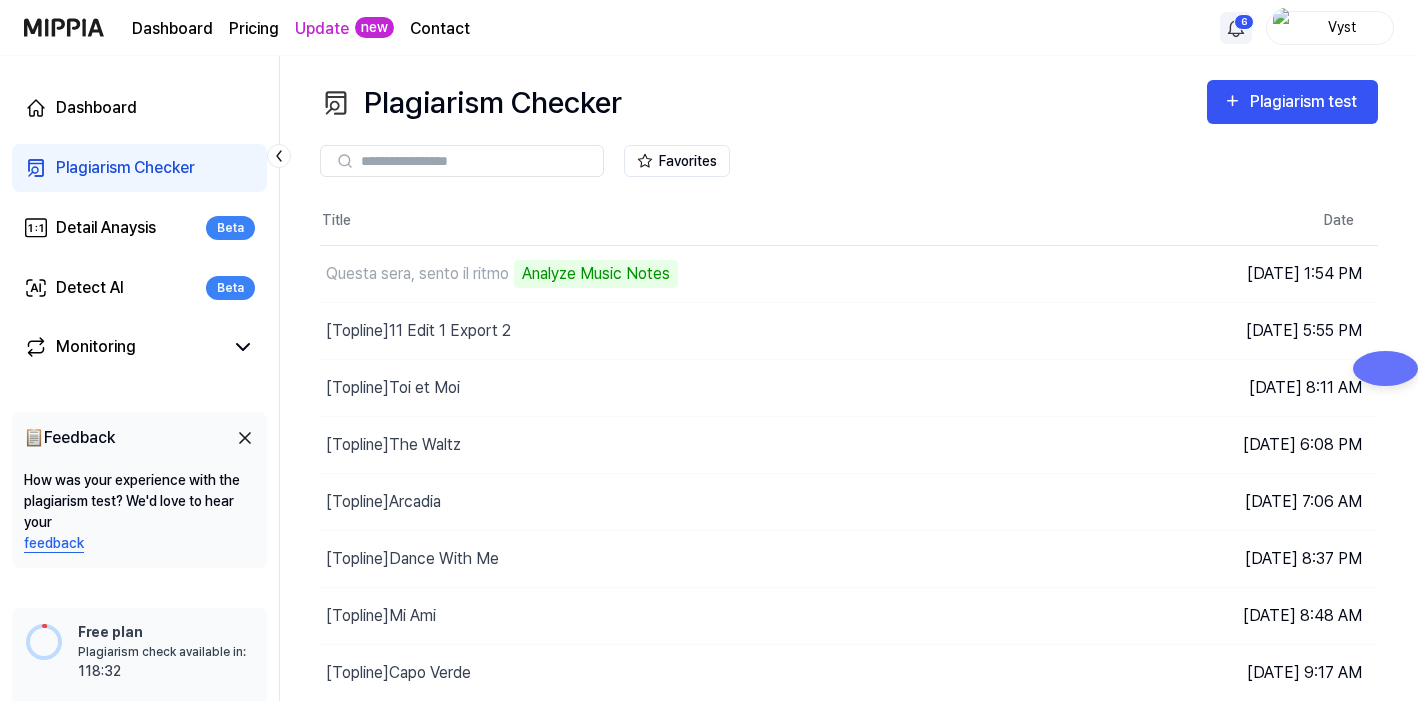 click on "Dashboard Pricing Update new Contact 6 Vyst Dashboard Plagiarism Checker Detail Anaysis Beta Detect AI Beta Monitoring 📋  Feedback How was your experience with the plagiarism test? We'd love to hear your  feedback Free plan Plagiarism check available in:  available in:      118:32 Get started Plagiarism Checker  Plagiarism test Plagiarism Checker Detail Analysis Detect AI Favorites Title Date Questa sera, sento il ritmo Analyze Music Notes Open Jul 9, 2025, 1:54 PM [Topline] 11 Edit 1 Export 2 Open Jul 7, 2025, 5:55 PM [Topline] Toi et Moi Open Jul 4, 2025, 8:11 AM [Topline] The Waltz Open Jul 2, 2025, 6:08 PM [Topline] Arcadia Open Jul 2, 2025, 7:06 AM [Topline] Dance With Me Open Jun 29, 2025, 8:37 PM [Topline] Mi Ami Open Jun 29, 2025, 8:48 AM [Topline] Capo Verde Open Jun 28, 2025, 9:17 AM Previous 1 Next Compare same products" at bounding box center [709, 350] 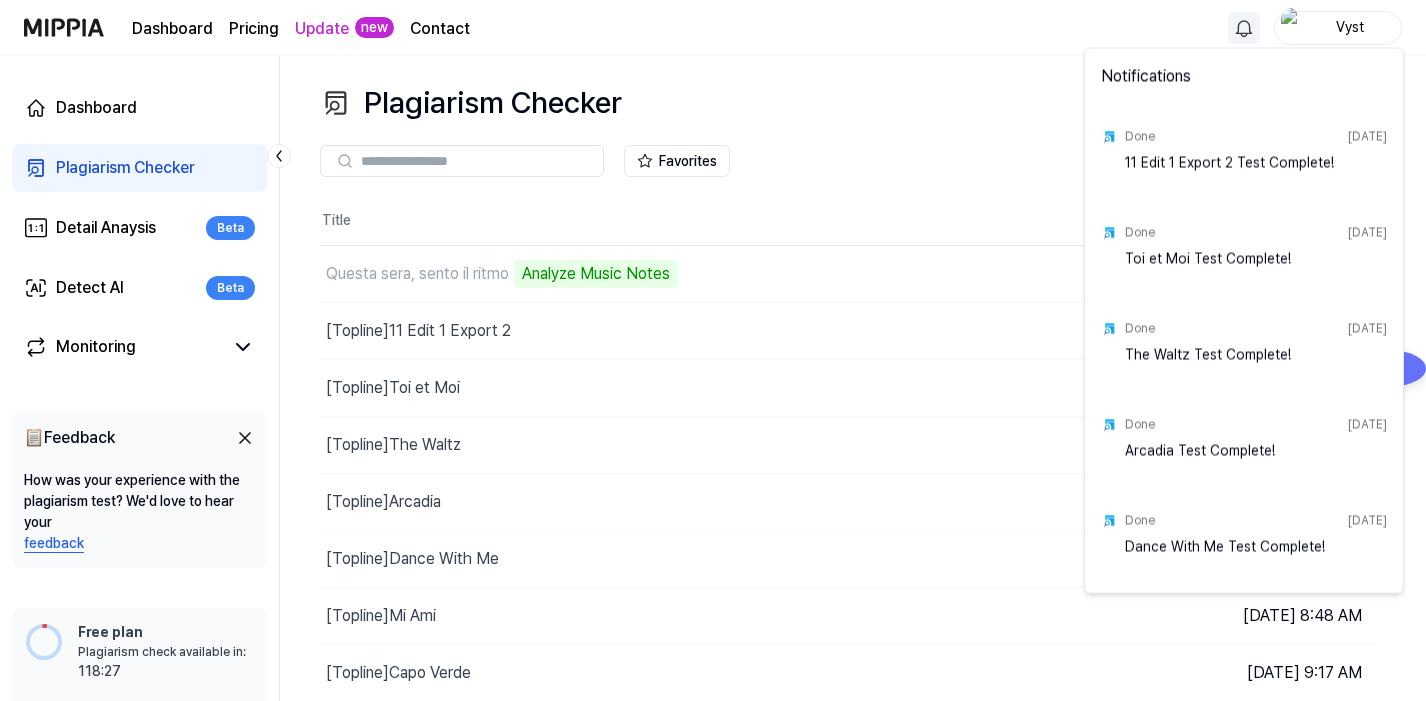 click on "Dashboard Pricing Update new Contact Vyst Dashboard Plagiarism Checker Detail Anaysis Beta Detect AI Beta Monitoring 📋  Feedback How was your experience with the plagiarism test? We'd love to hear your  feedback Free plan Plagiarism check available in:  available in:      118:27 Get started Plagiarism Checker  Plagiarism test Plagiarism Checker Detail Analysis Detect AI Favorites Title Date Questa sera, sento il ritmo Analyze Music Notes Open Jul 9, 2025, 1:54 PM [Topline] 11 Edit 1 Export 2 Open Jul 7, 2025, 5:55 PM [Topline] Toi et Moi Open Jul 4, 2025, 8:11 AM [Topline] The Waltz Open Jul 2, 2025, 6:08 PM [Topline] Arcadia Open Jul 2, 2025, 7:06 AM [Topline] Dance With Me Open Jun 29, 2025, 8:37 PM [Topline] Mi Ami Open Jun 29, 2025, 8:48 AM [Topline] Capo Verde Open Jun 28, 2025, 9:17 AM Previous 1 Next Notifications Done Jul 7, 2025 11 Edit 1 Export 2 Test Complete! Done Jul 4, 2025 Toi et Moi Test Complete! Done Jul 2, 2025 The Waltz Test Complete! Done Jul 2, 2025 Arcadia Test Complete! Done" at bounding box center (713, 350) 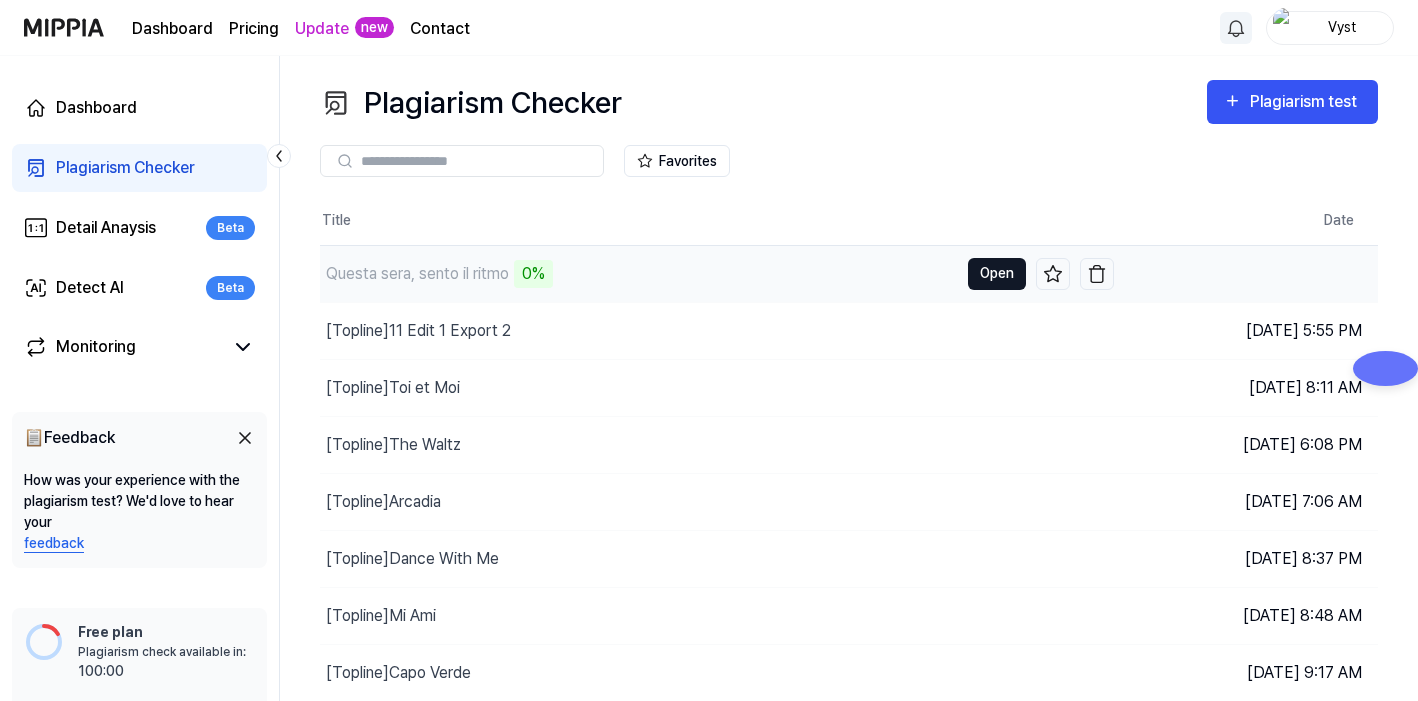click on "Open" at bounding box center [997, 274] 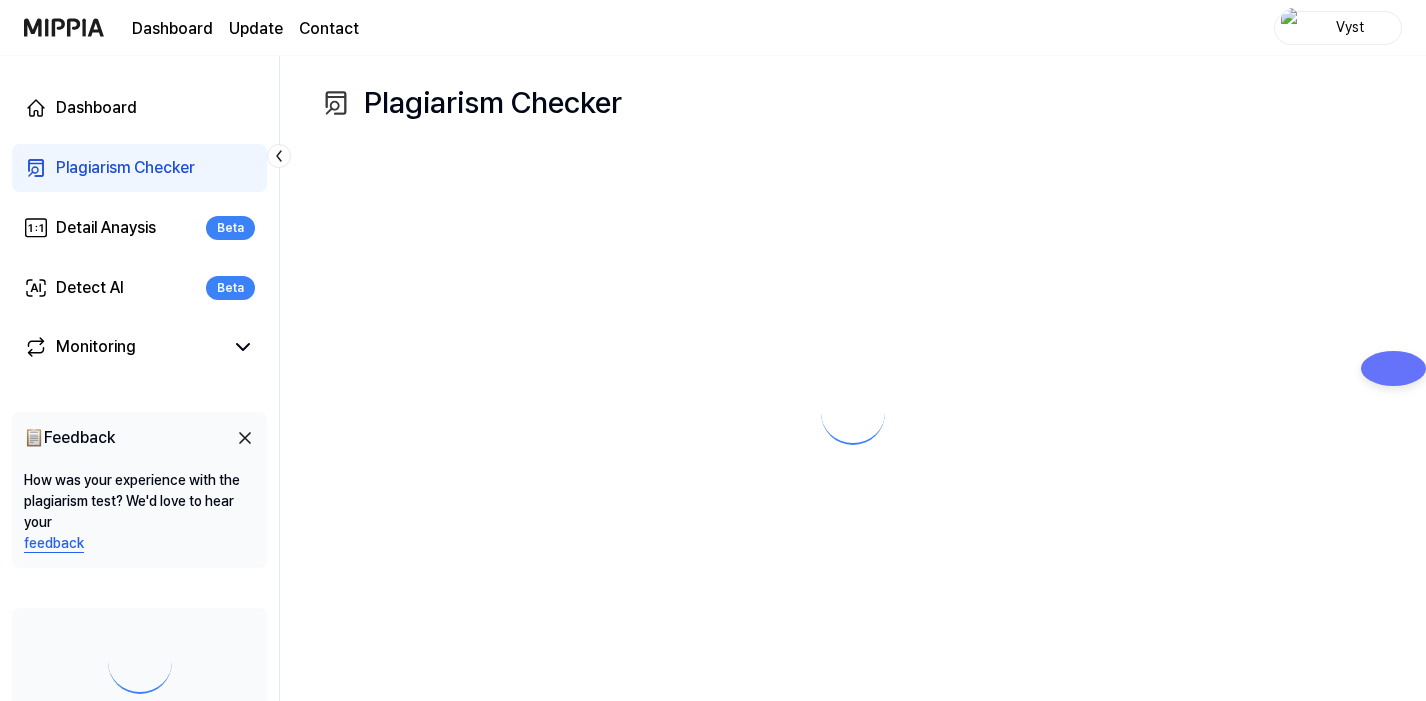 scroll, scrollTop: 0, scrollLeft: 0, axis: both 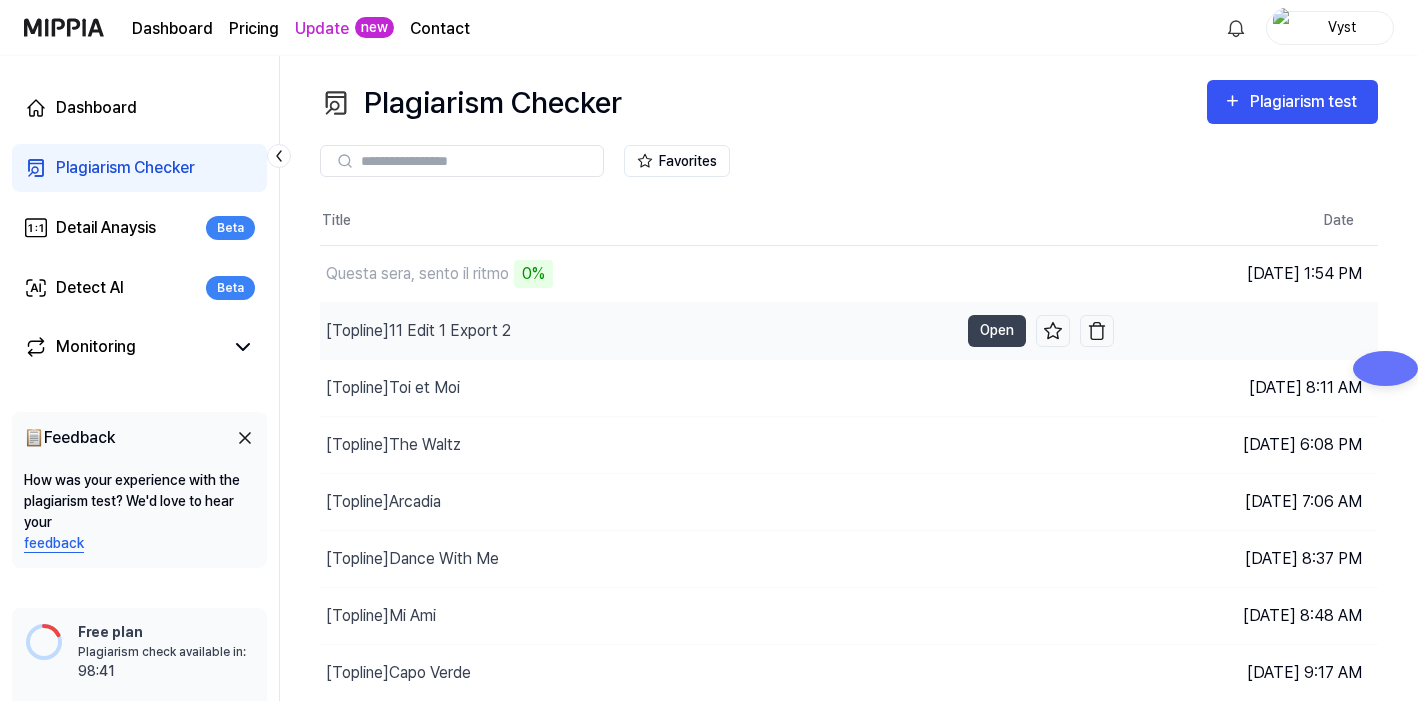 click on "[Topline] 11 Edit 1 Export 2" at bounding box center (639, 331) 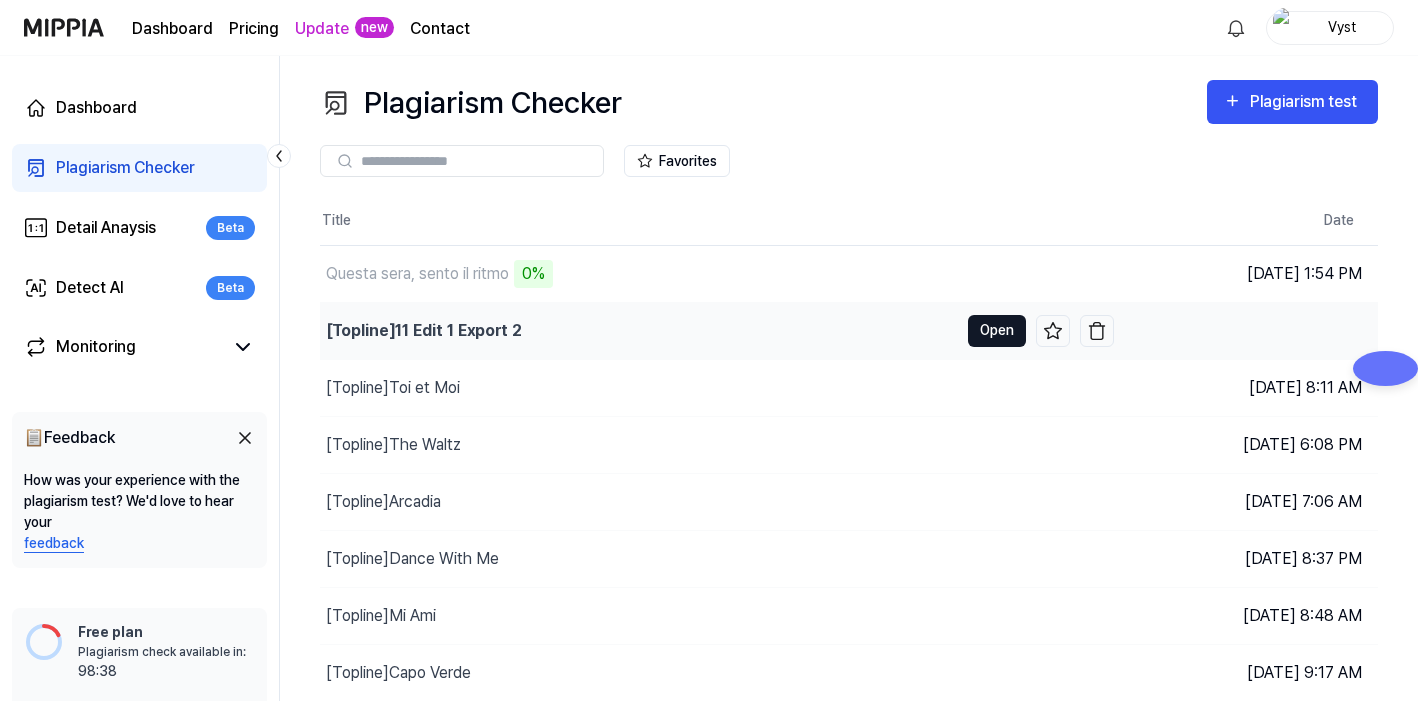 click on "Open" at bounding box center (997, 331) 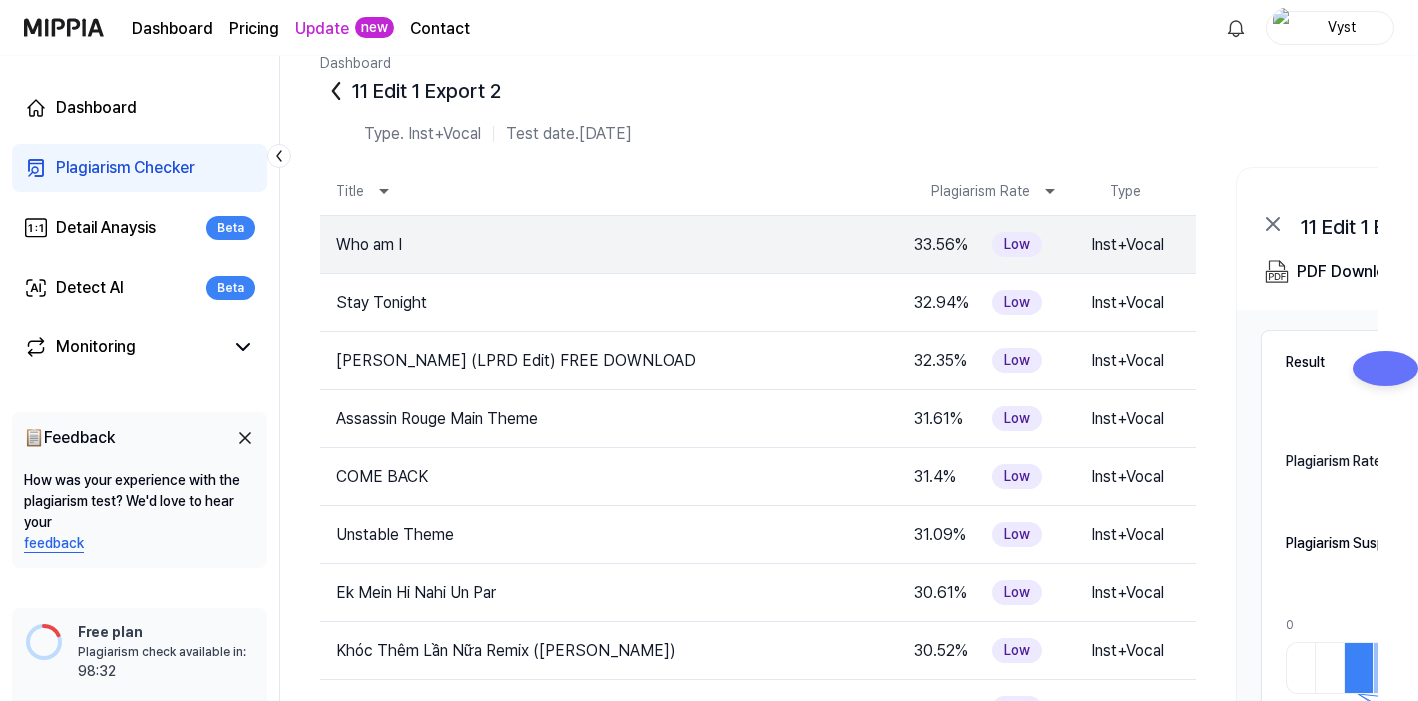 scroll, scrollTop: 0, scrollLeft: 0, axis: both 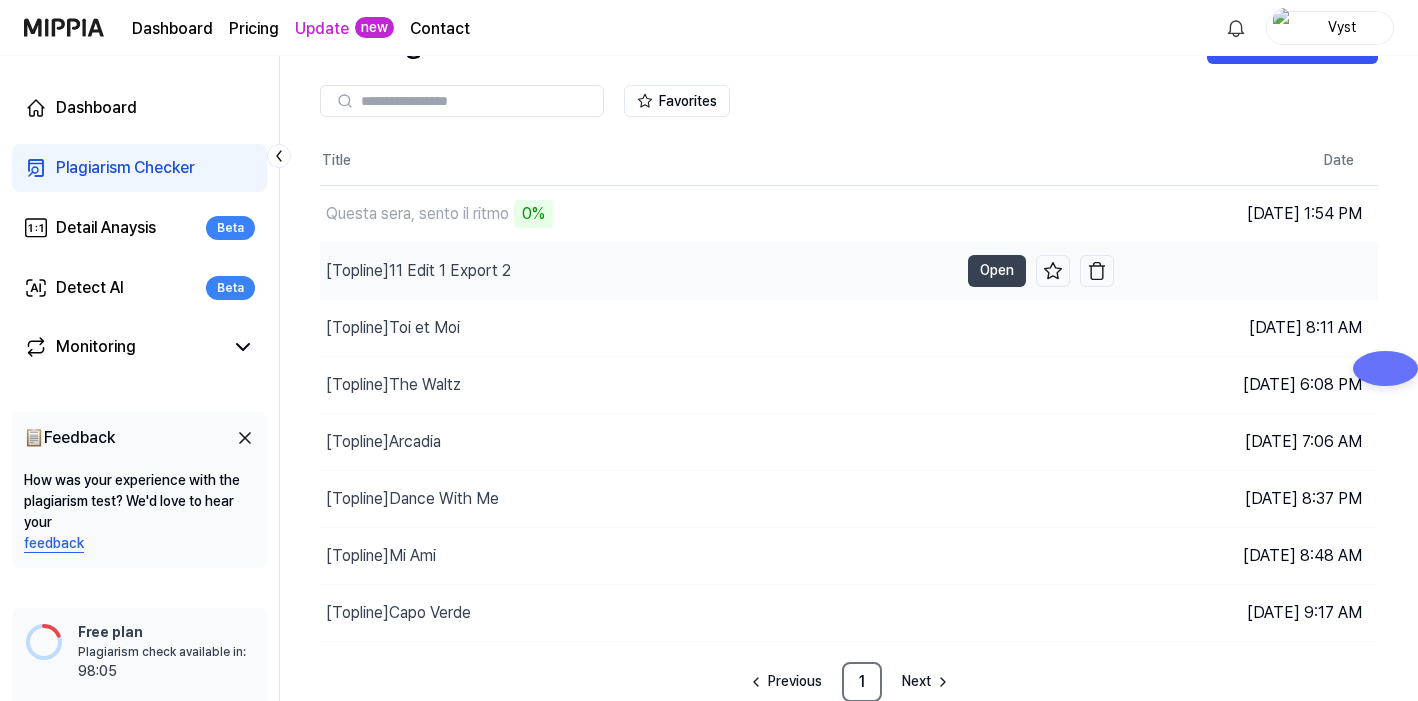 click on "[Topline] 11 Edit 1 Export 2" at bounding box center [639, 271] 